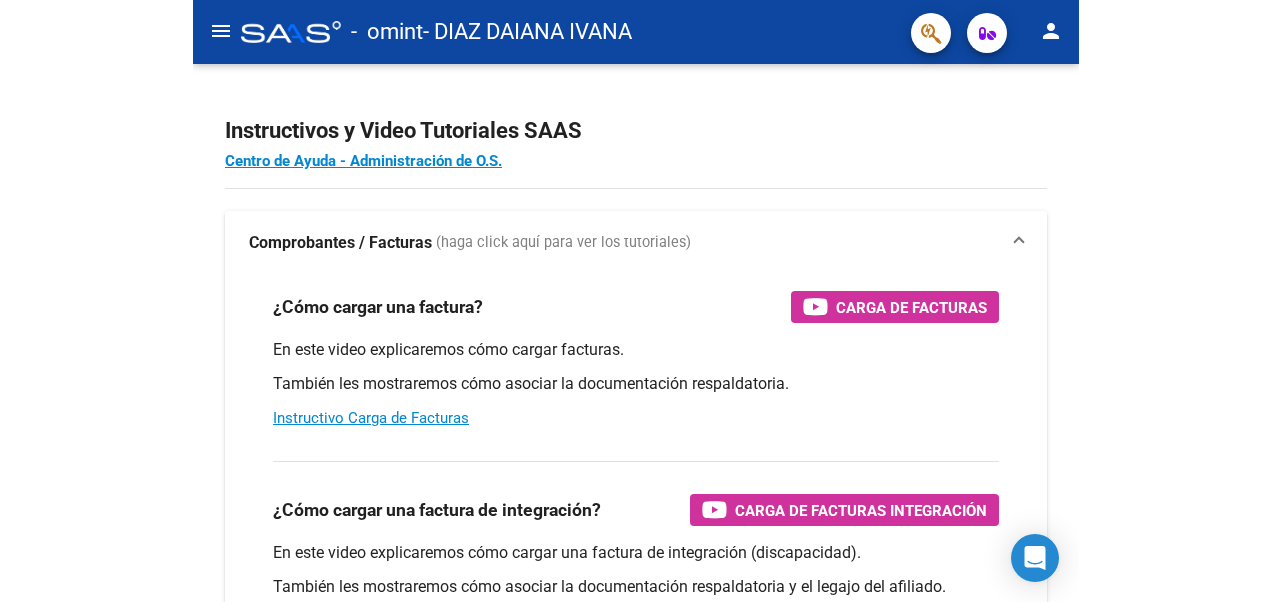 scroll, scrollTop: 0, scrollLeft: 0, axis: both 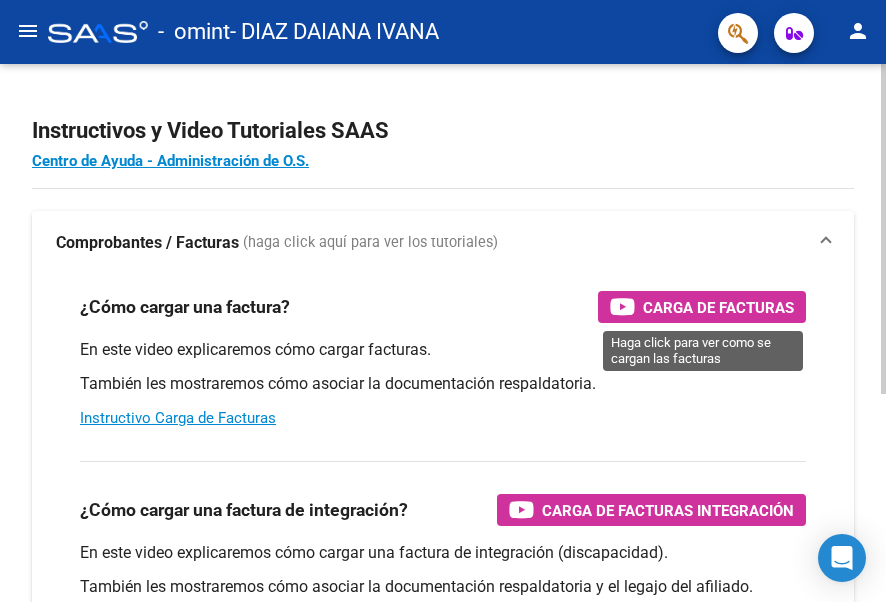 click on "Carga de Facturas" at bounding box center [718, 307] 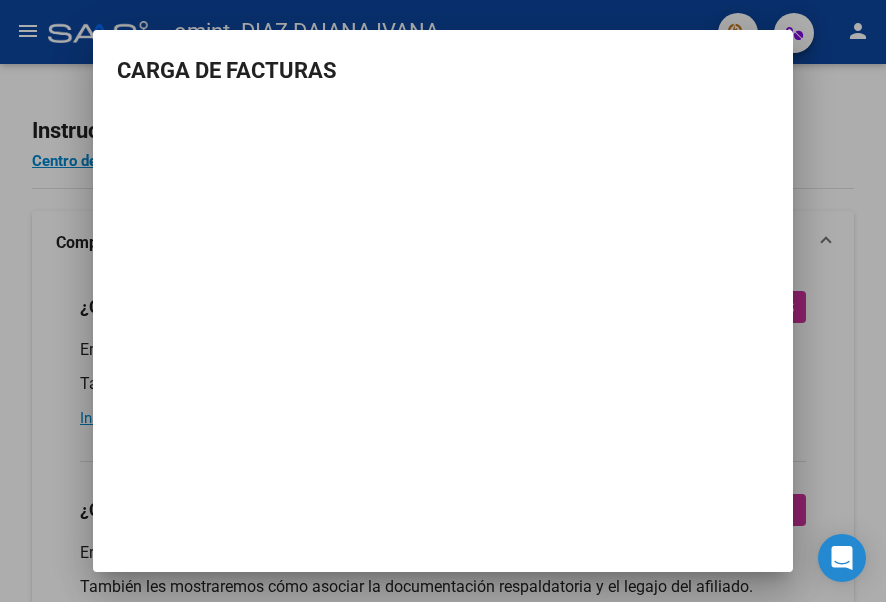 click at bounding box center (443, 301) 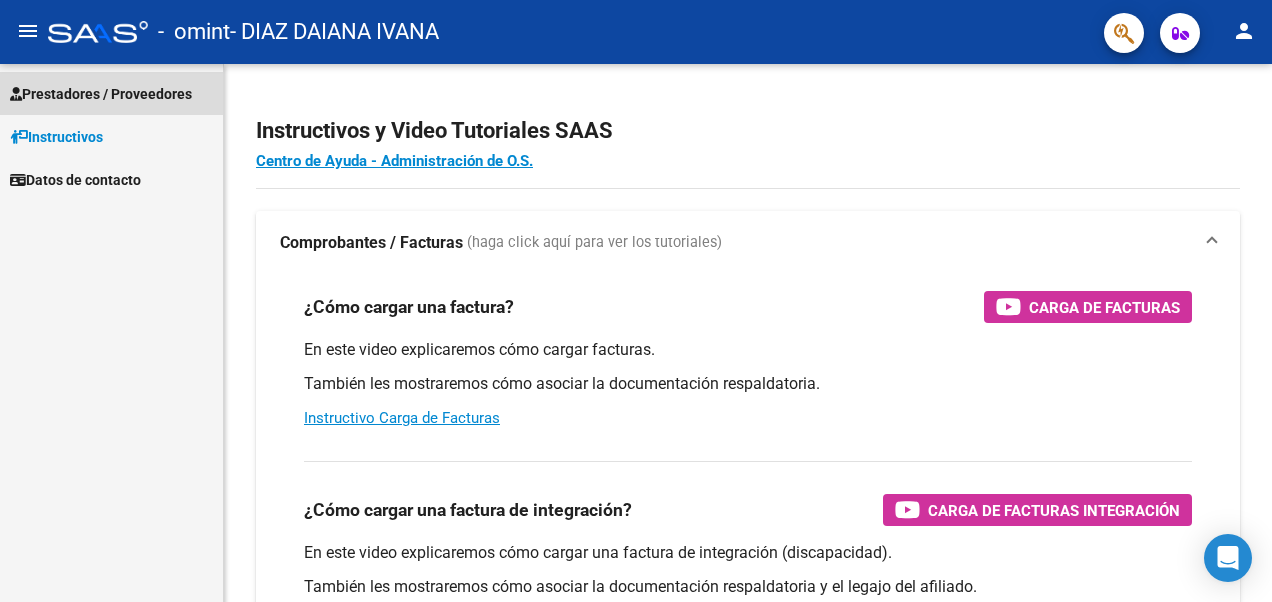 click on "Prestadores / Proveedores" at bounding box center [101, 94] 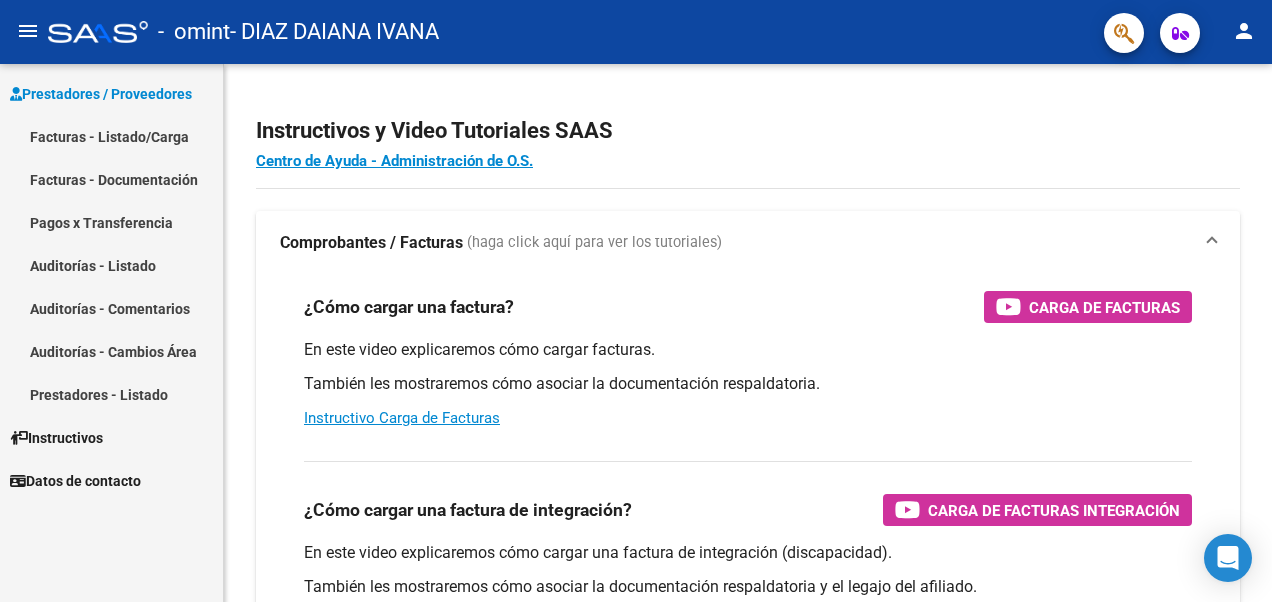 click on "Facturas - Listado/Carga" at bounding box center (111, 136) 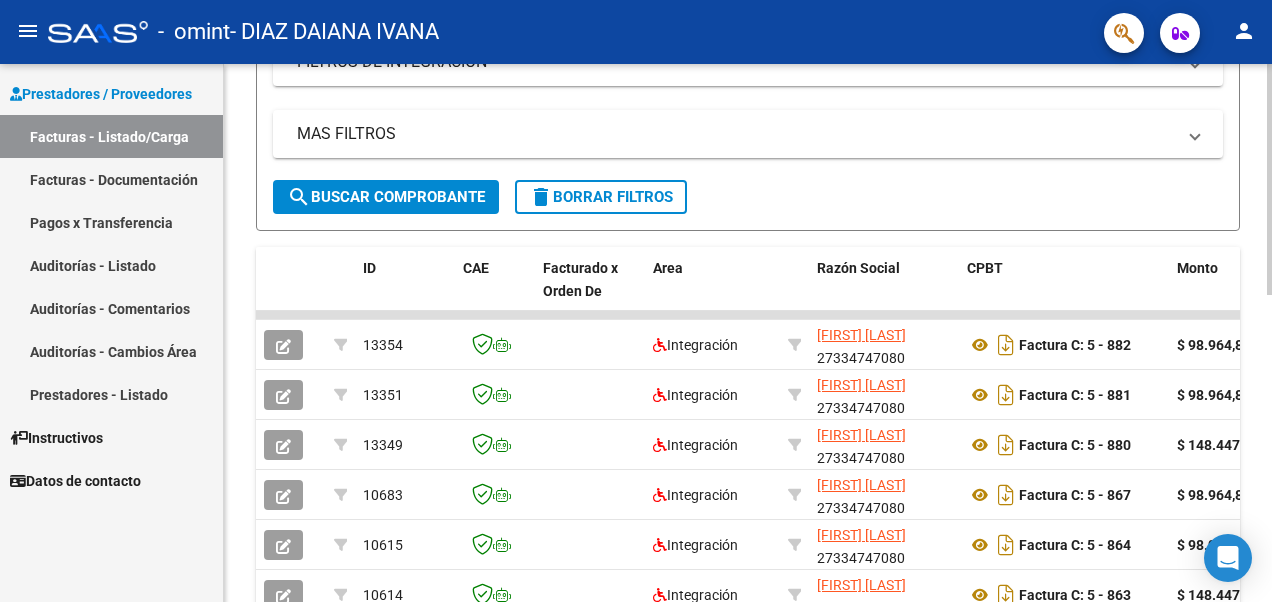 scroll, scrollTop: 376, scrollLeft: 0, axis: vertical 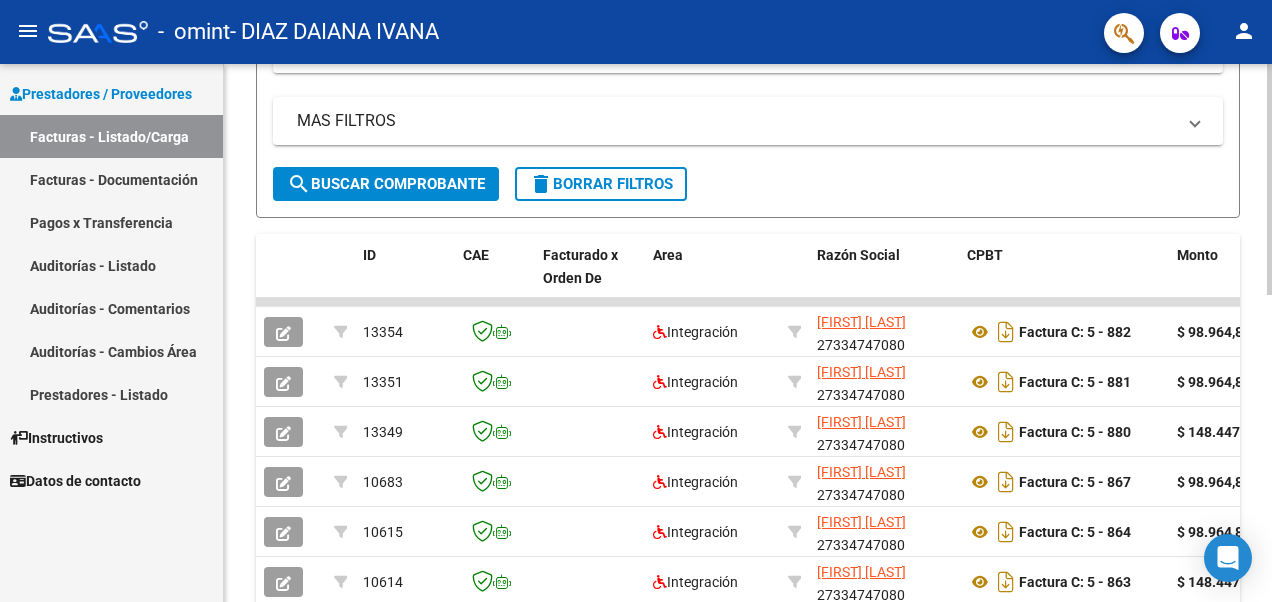 click on "menu -   omint   - [FIRST] [LAST] person    Prestadores / Proveedores Facturas - Listado/Carga Facturas - Documentación Pagos x Transferencia Auditorías - Listado Auditorías - Comentarios Auditorías - Cambios Área Prestadores - Listado    Instructivos    Datos de contacto  Video tutorial   PRESTADORES -> Listado de CPBTs Emitidos por Prestadores / Proveedores (alt+q)   Cargar Comprobante
cloud_download  CSV  cloud_download  EXCEL  cloud_download  Estandar   Descarga Masiva
Filtros Id Area Area Todos Confirmado   Mostrar totalizadores   FILTROS DEL COMPROBANTE  Comprobante Tipo Comprobante Tipo Start date – End date Fec. Comprobante Desde / Hasta Días Emisión Desde(cant. días) Días Emisión Hasta(cant. días) CUIT / Razón Social Pto. Venta Nro. Comprobante Código SSS CAE Válido CAE Válido Todos Cargado Módulo Hosp. Todos Tiene facturacion Apócrifa Hospital Refes  FILTROS DE INTEGRACION  Período De Prestación Campos del Archivo de Rendición Devuelto x SSS (dr_envio) Todos" at bounding box center [636, 301] 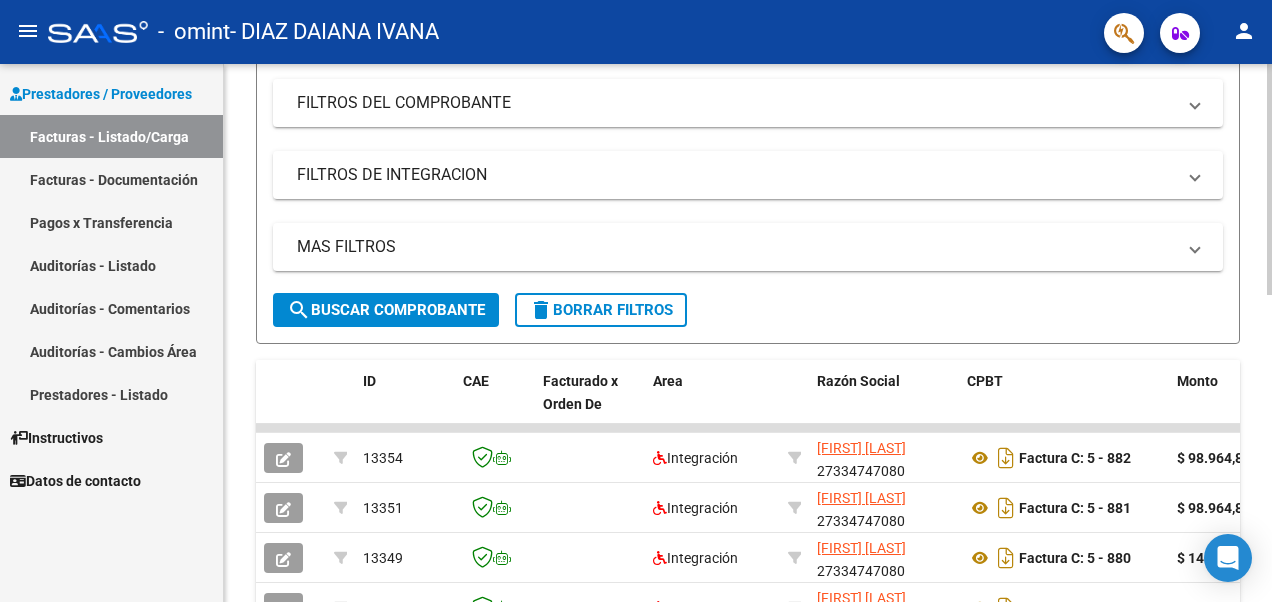 scroll, scrollTop: 0, scrollLeft: 0, axis: both 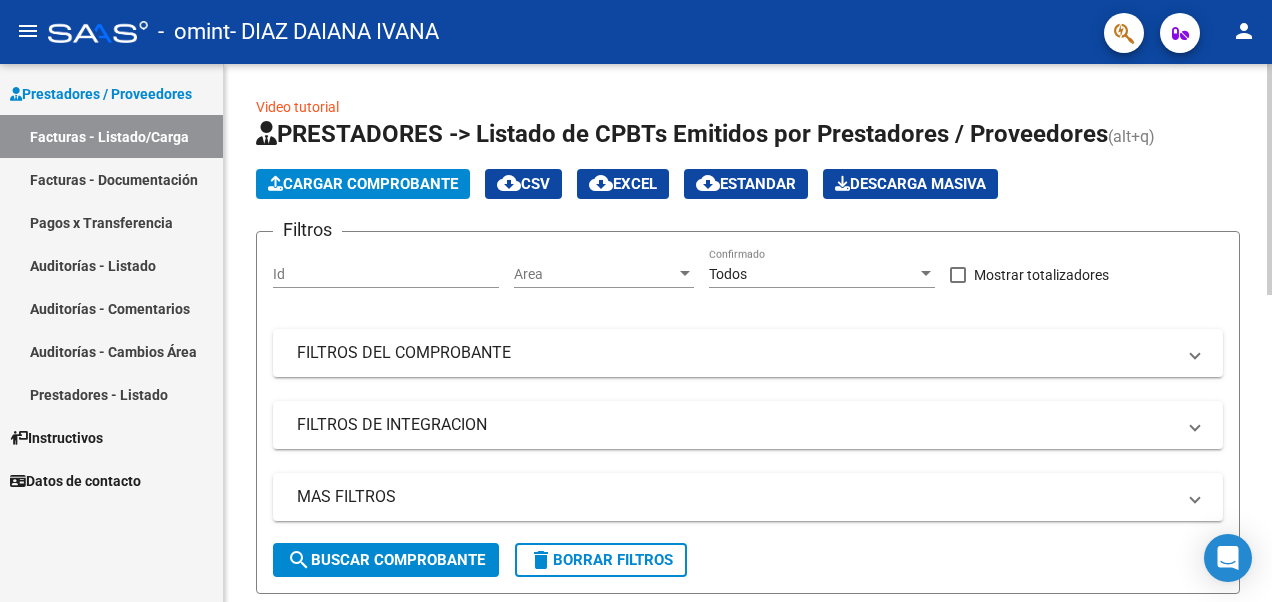 click on "menu -   omint   - [FIRST] [LAST] person    Prestadores / Proveedores Facturas - Listado/Carga Facturas - Documentación Pagos x Transferencia Auditorías - Listado Auditorías - Comentarios Auditorías - Cambios Área Prestadores - Listado    Instructivos    Datos de contacto  Video tutorial   PRESTADORES -> Listado de CPBTs Emitidos por Prestadores / Proveedores (alt+q)   Cargar Comprobante
cloud_download  CSV  cloud_download  EXCEL  cloud_download  Estandar   Descarga Masiva
Filtros Id Area Area Todos Confirmado   Mostrar totalizadores   FILTROS DEL COMPROBANTE  Comprobante Tipo Comprobante Tipo Start date – End date Fec. Comprobante Desde / Hasta Días Emisión Desde(cant. días) Días Emisión Hasta(cant. días) CUIT / Razón Social Pto. Venta Nro. Comprobante Código SSS CAE Válido CAE Válido Todos Cargado Módulo Hosp. Todos Tiene facturacion Apócrifa Hospital Refes  FILTROS DE INTEGRACION  Período De Prestación Campos del Archivo de Rendición Devuelto x SSS (dr_envio) Todos" at bounding box center [636, 301] 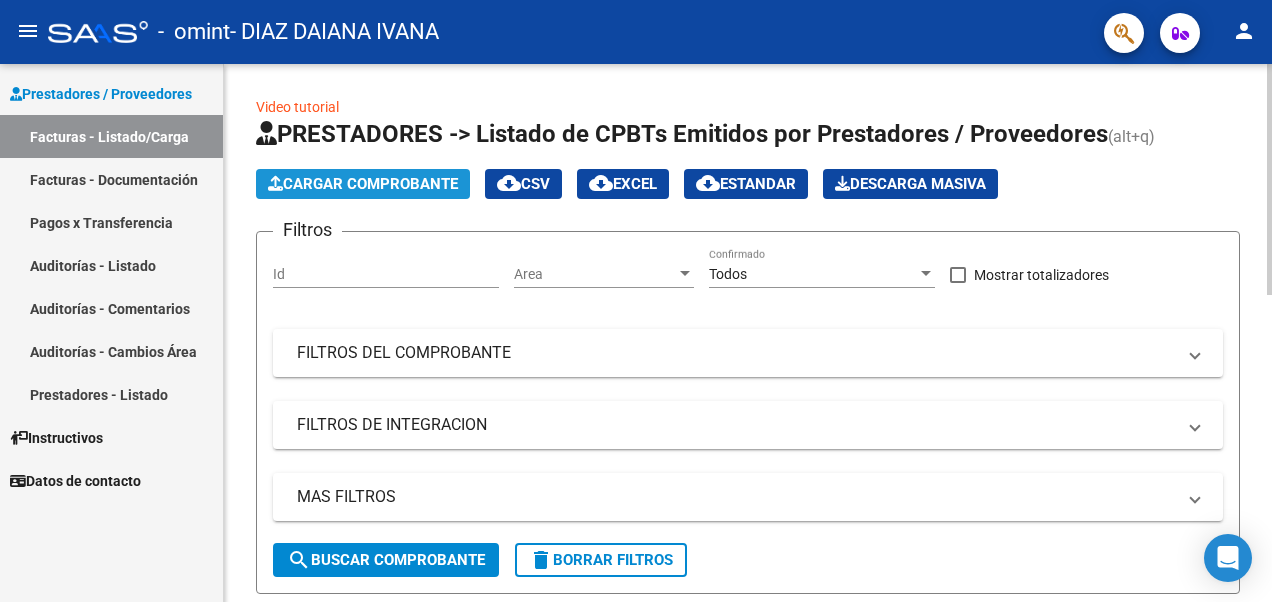 click on "Cargar Comprobante" 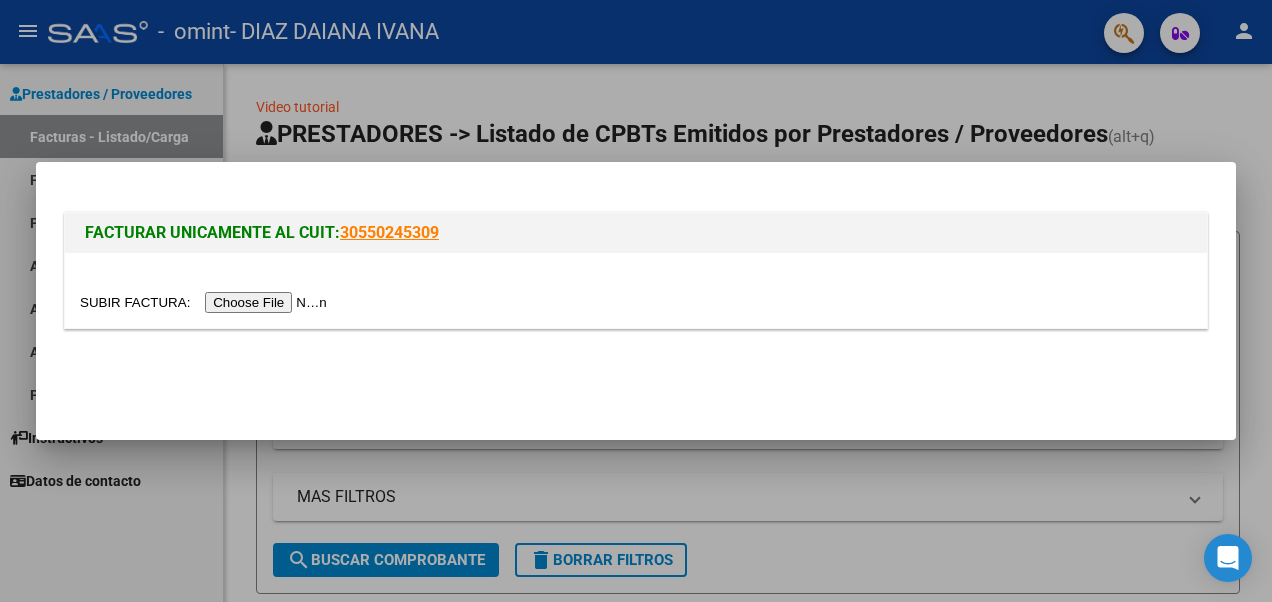 click at bounding box center [206, 302] 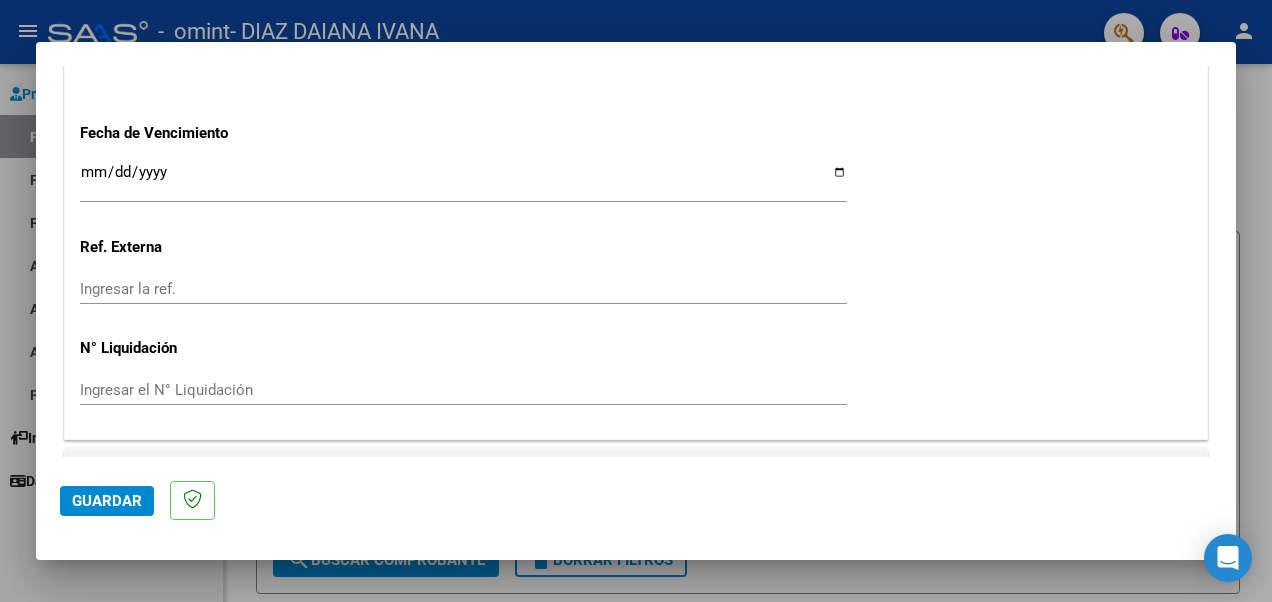 scroll, scrollTop: 1359, scrollLeft: 0, axis: vertical 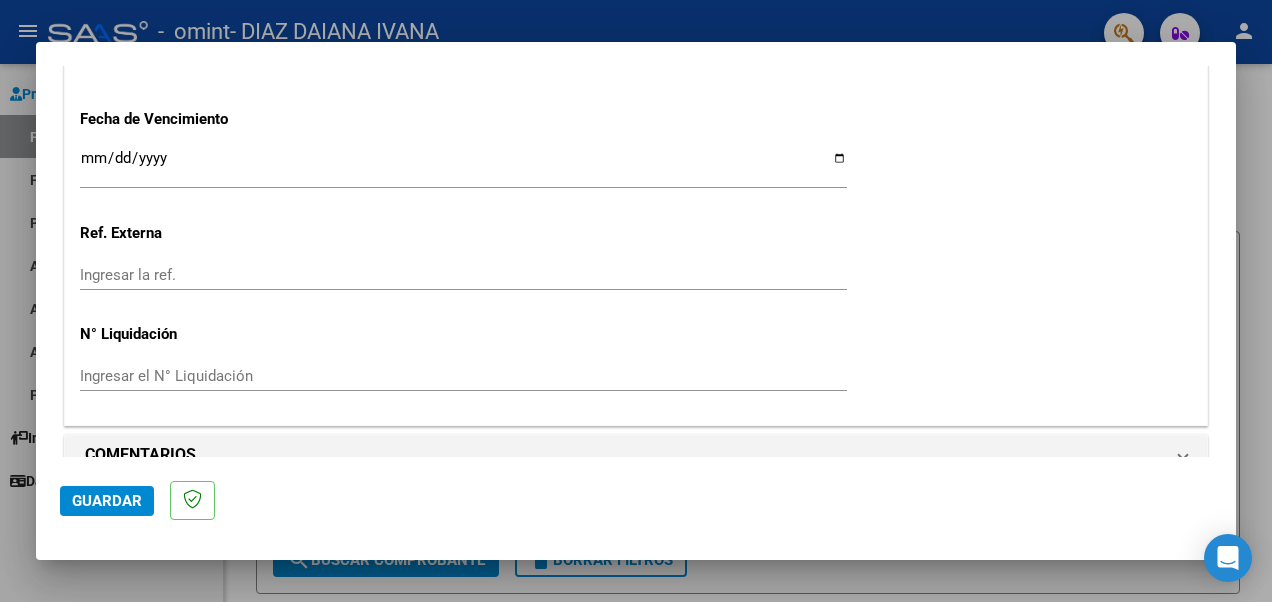 click on "Ingresar la fecha" at bounding box center [463, 166] 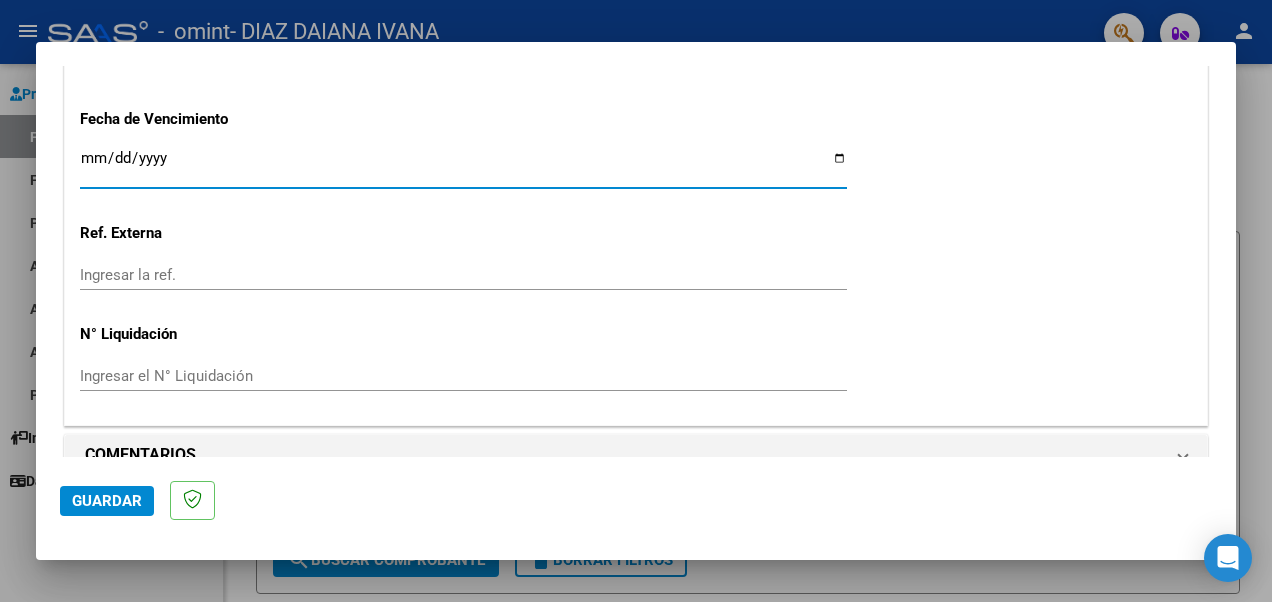 click on "Ingresar la fecha" at bounding box center [463, 166] 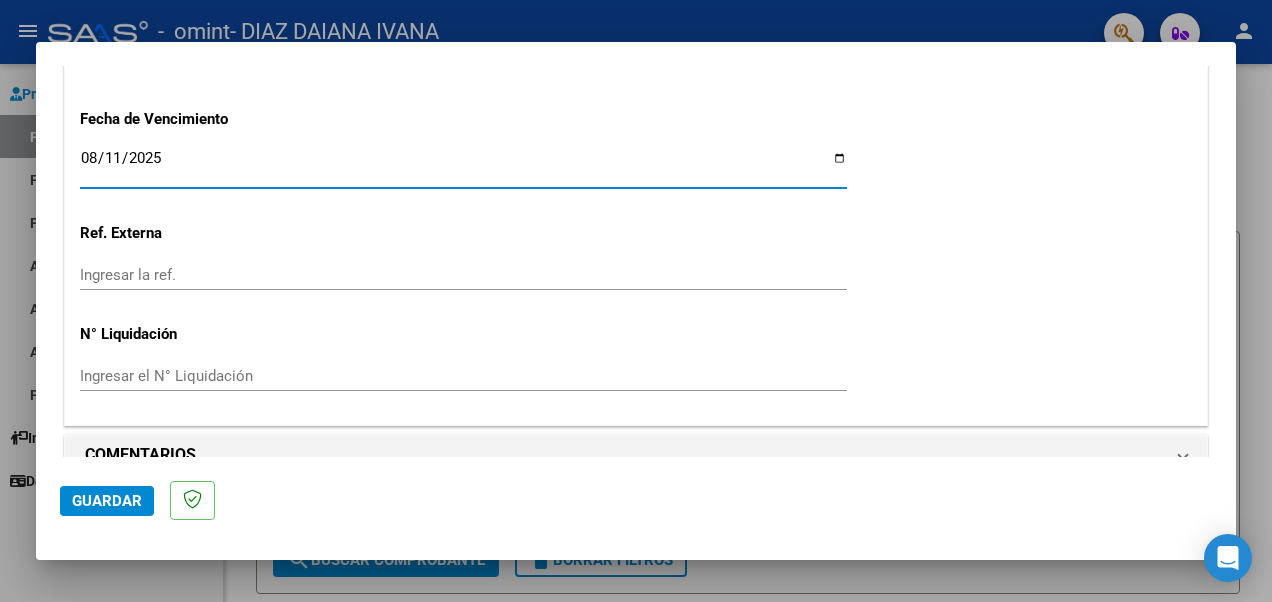 type on "2025-08-11" 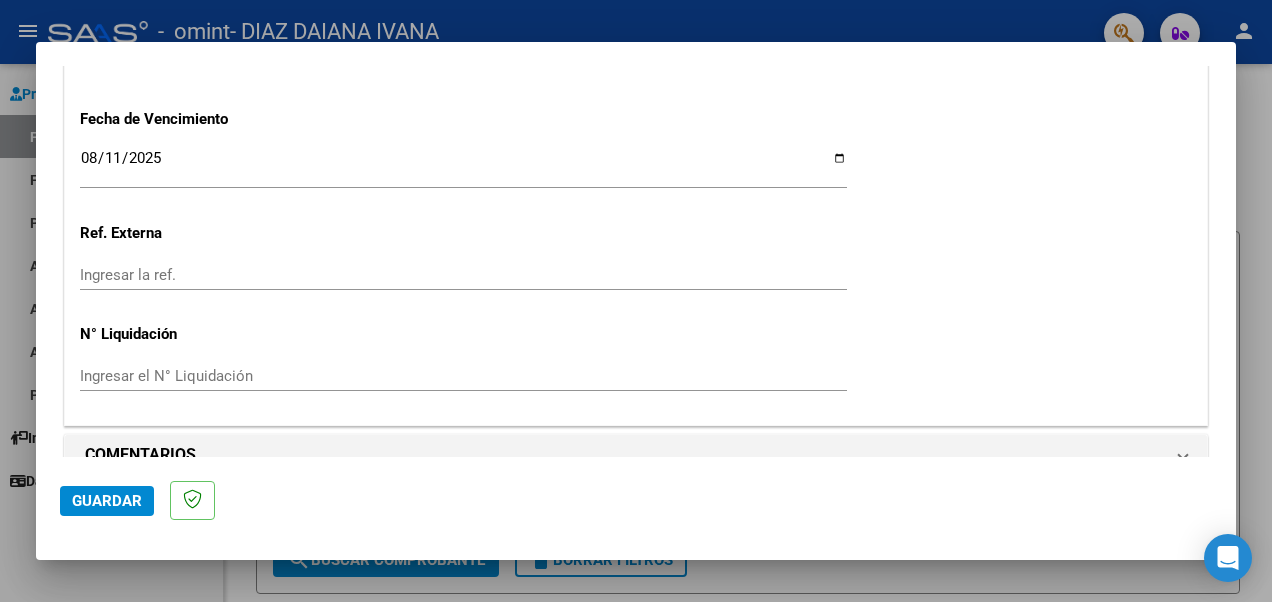 scroll, scrollTop: 1386, scrollLeft: 0, axis: vertical 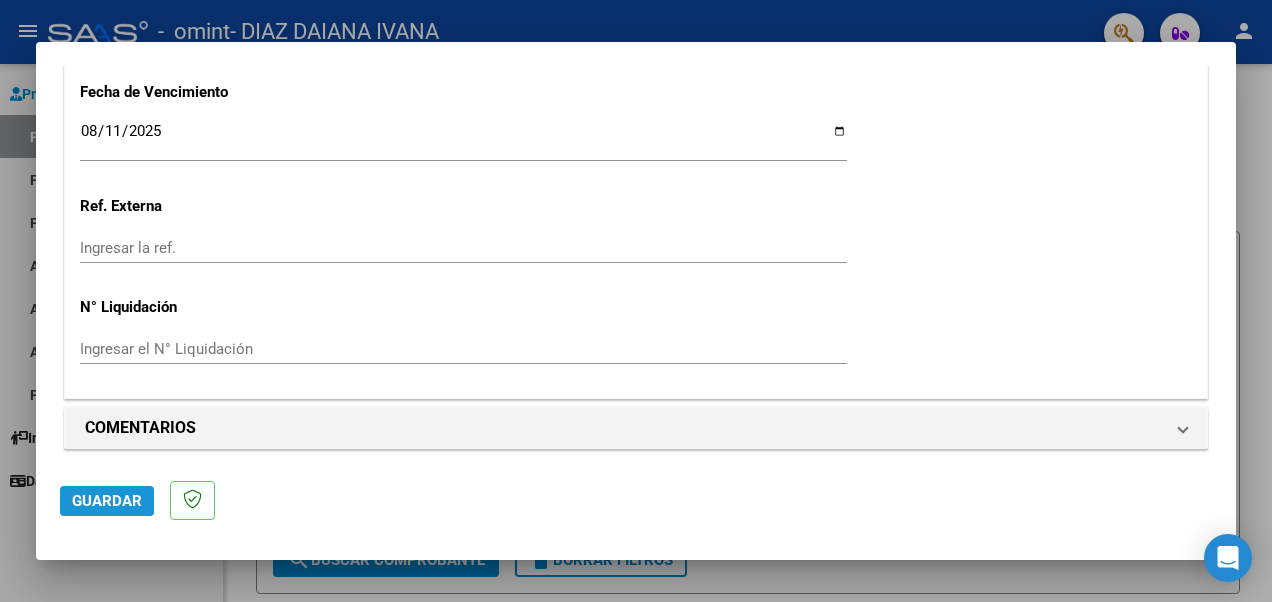 click on "Guardar" 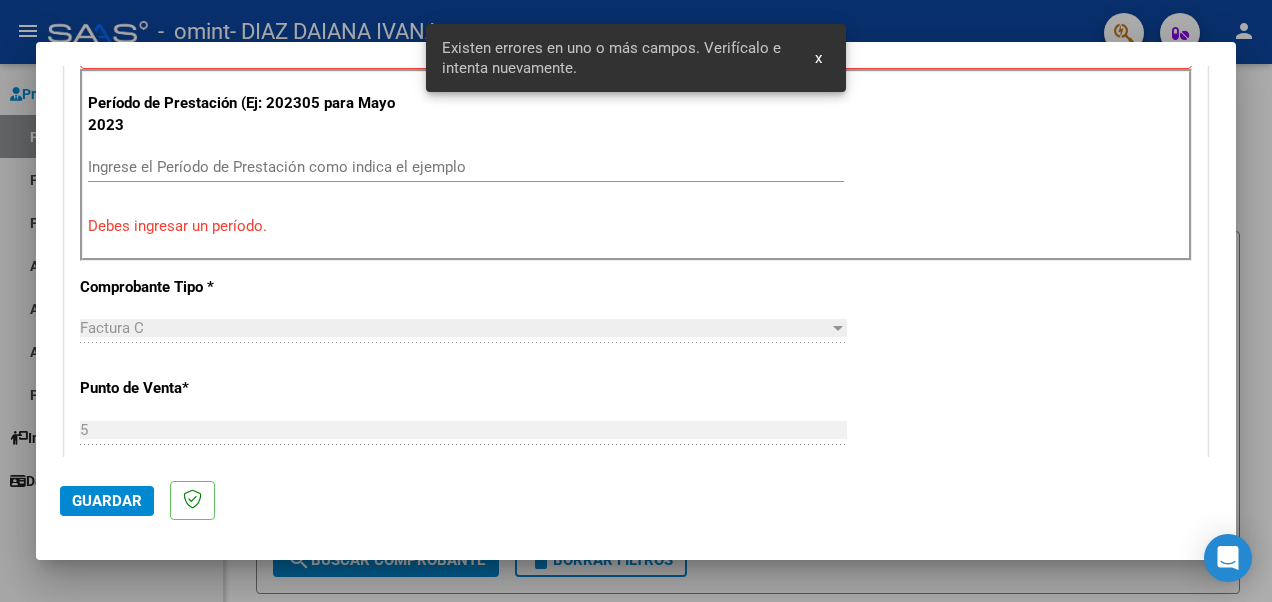scroll, scrollTop: 460, scrollLeft: 0, axis: vertical 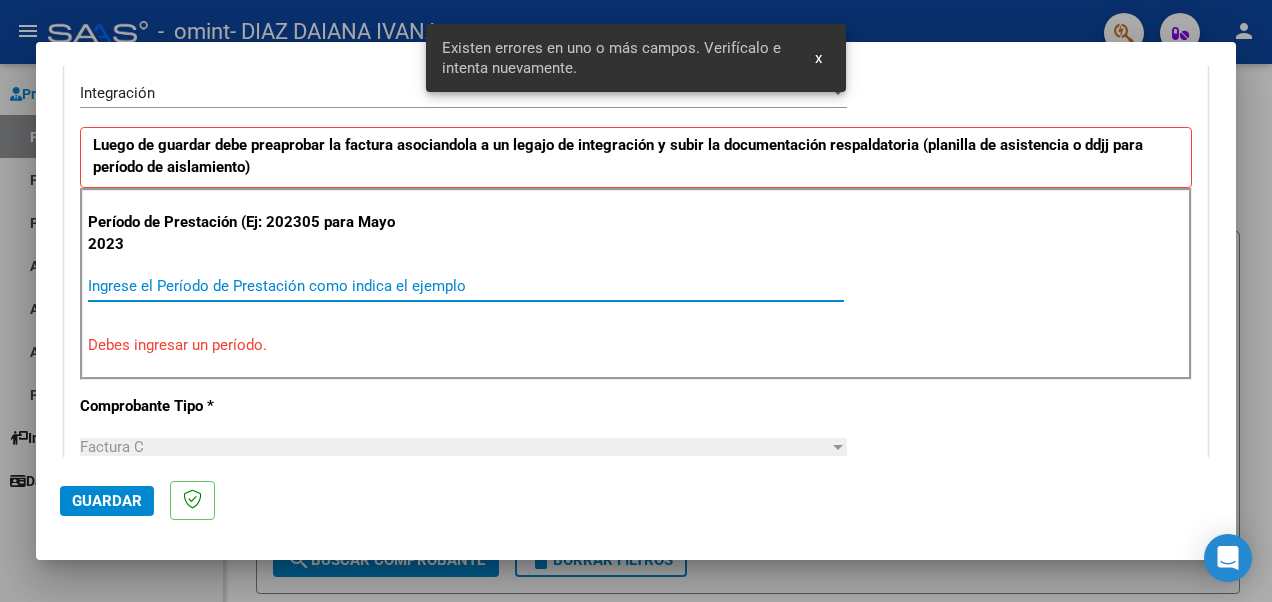 click on "Ingrese el Período de Prestación como indica el ejemplo" at bounding box center (466, 286) 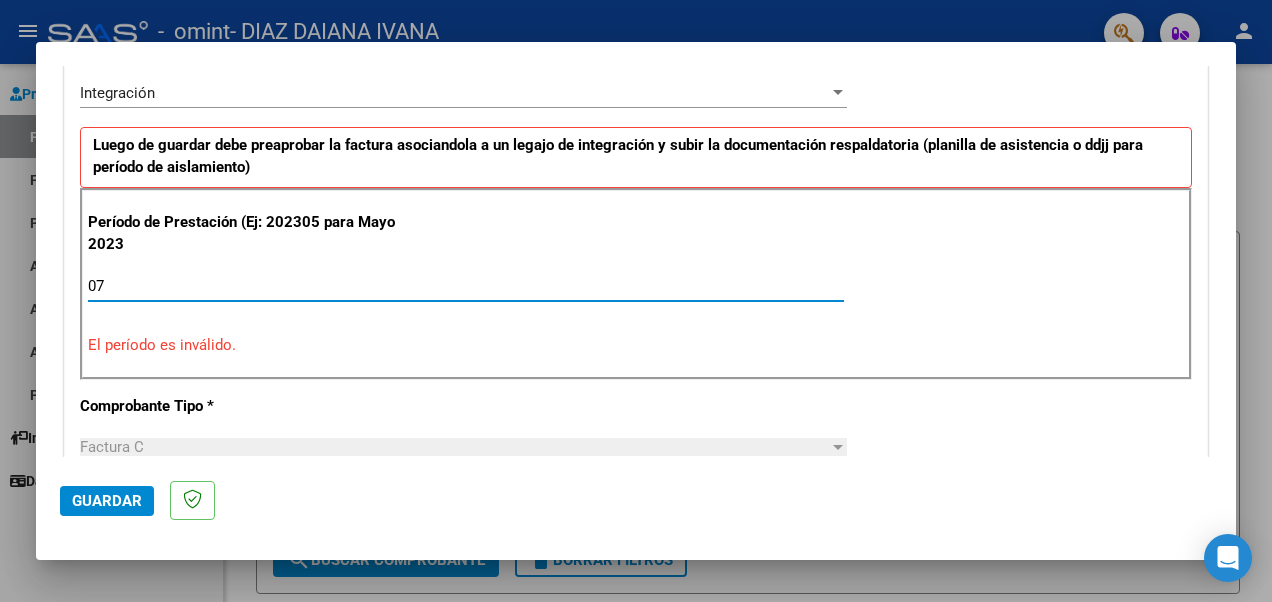 type on "0" 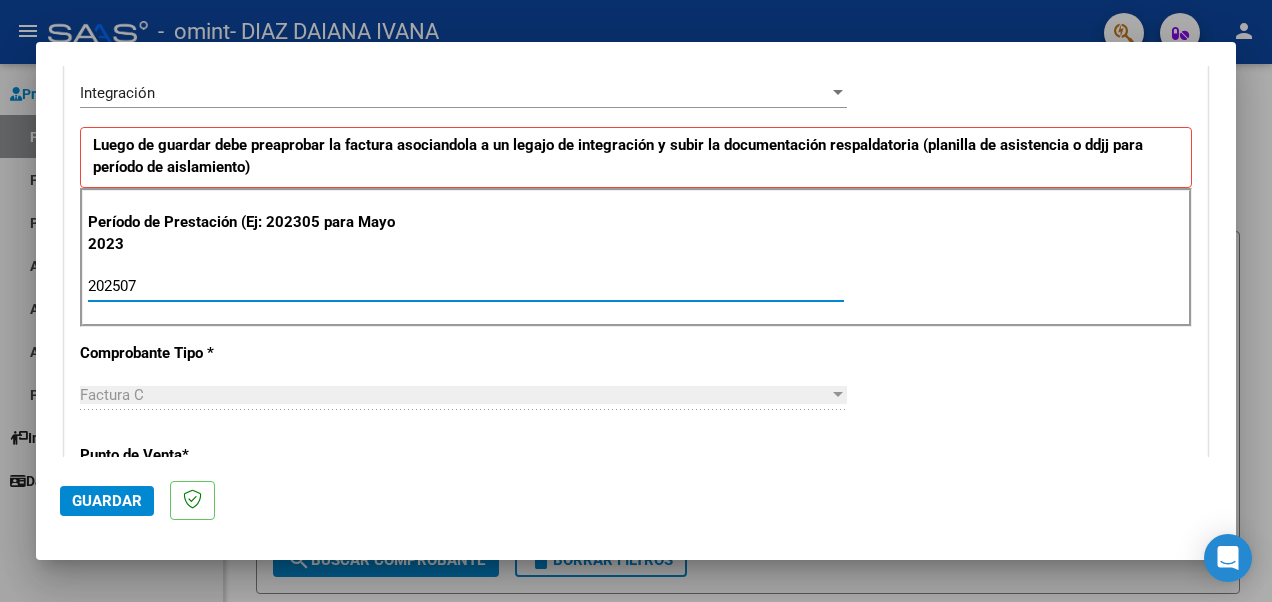 type on "202507" 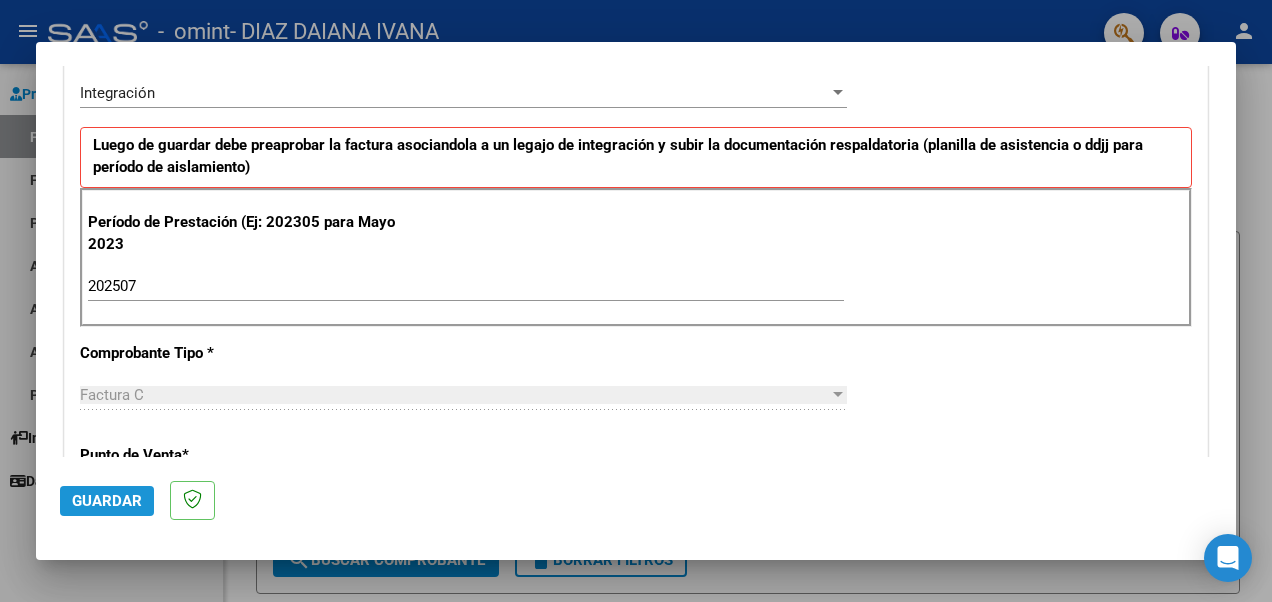 click on "Guardar" 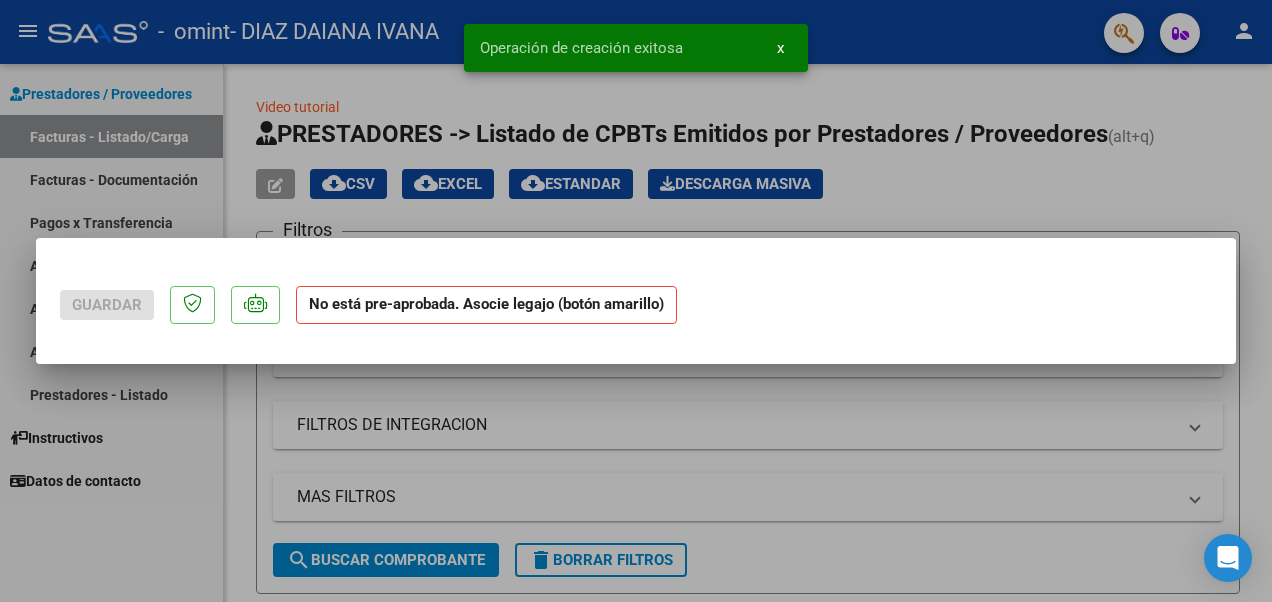 scroll, scrollTop: 0, scrollLeft: 0, axis: both 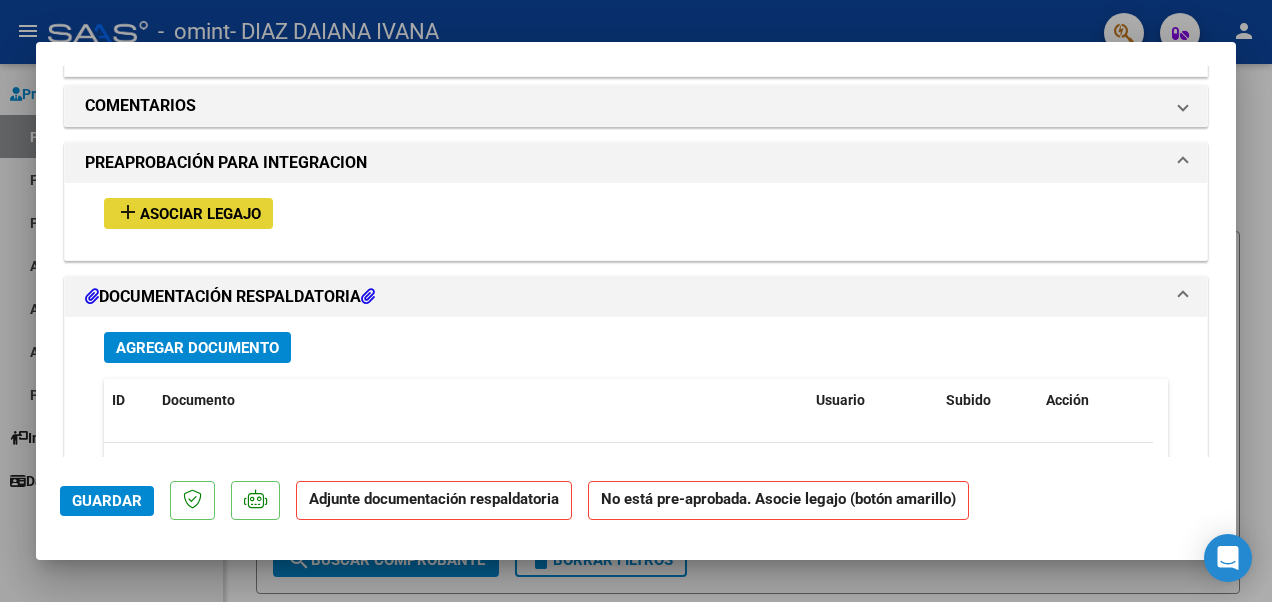 click on "Asociar Legajo" at bounding box center [200, 214] 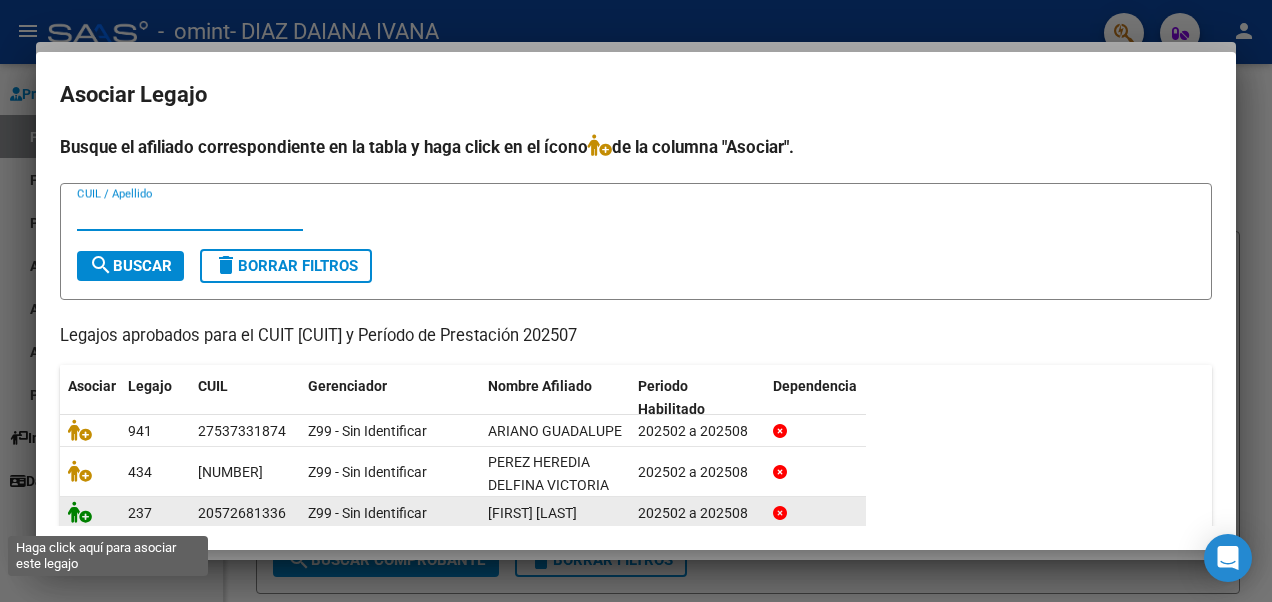 click 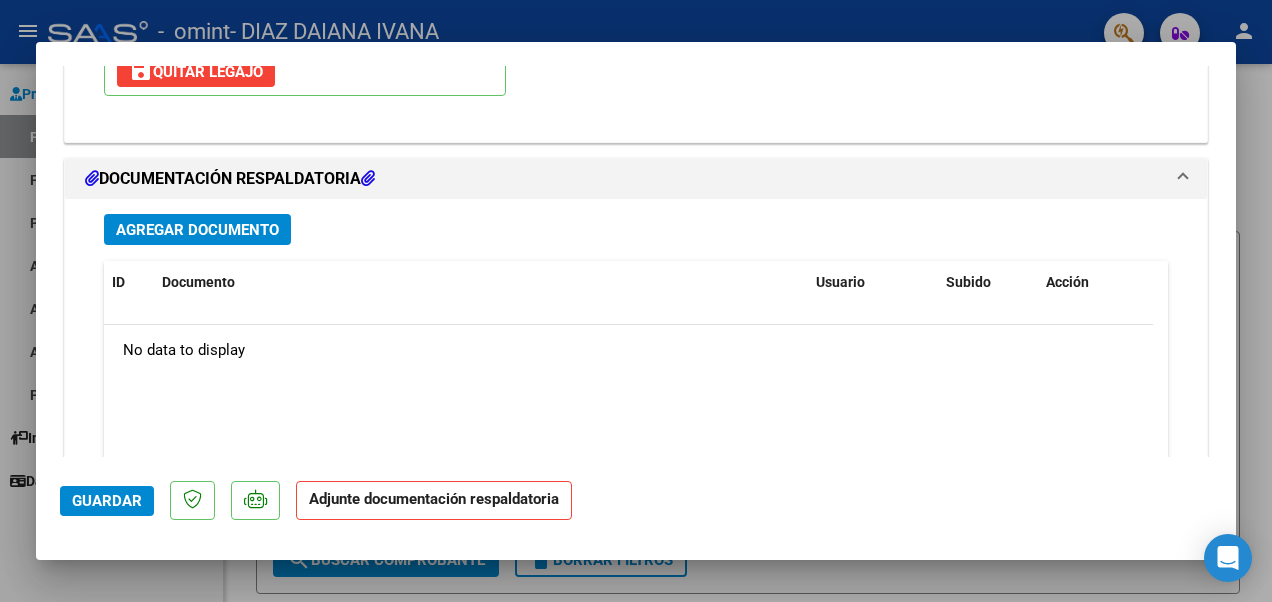 scroll, scrollTop: 2162, scrollLeft: 0, axis: vertical 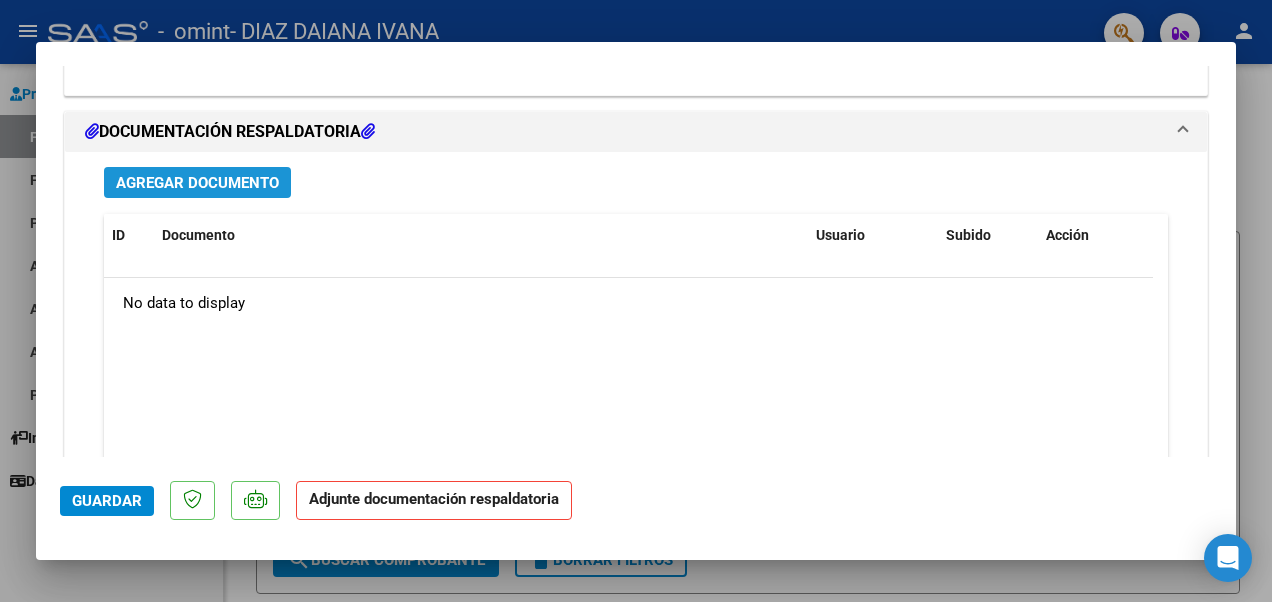 click on "Agregar Documento" at bounding box center (197, 183) 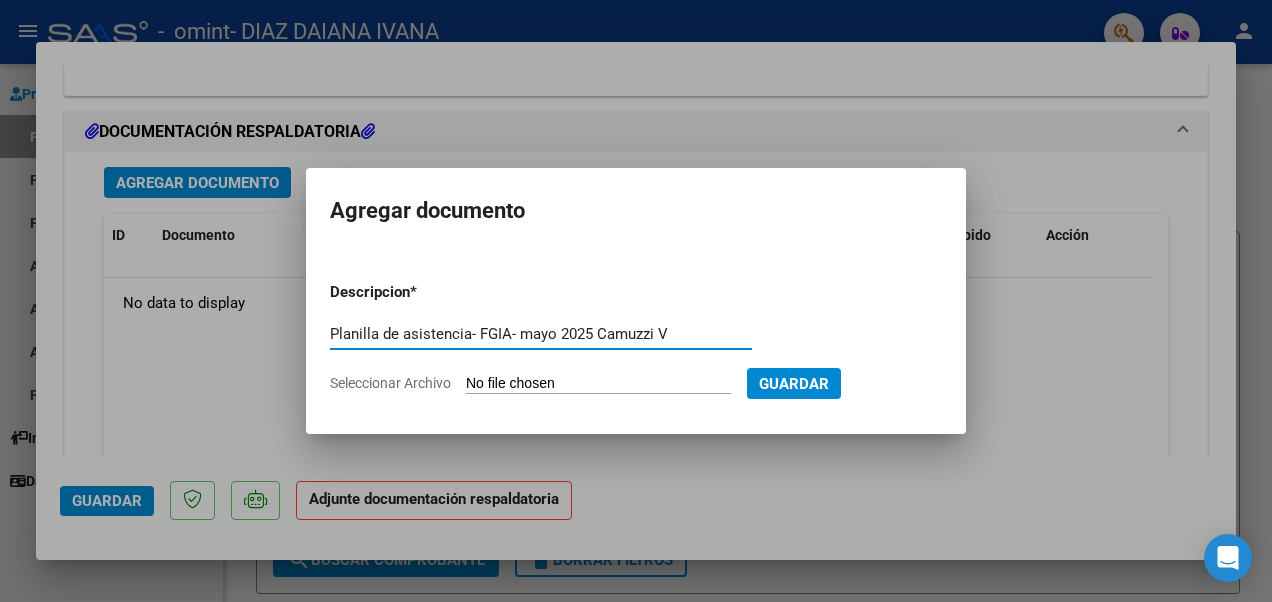 click on "Planilla de asistencia- FGIA- mayo 2025 Camuzzi V" at bounding box center [541, 334] 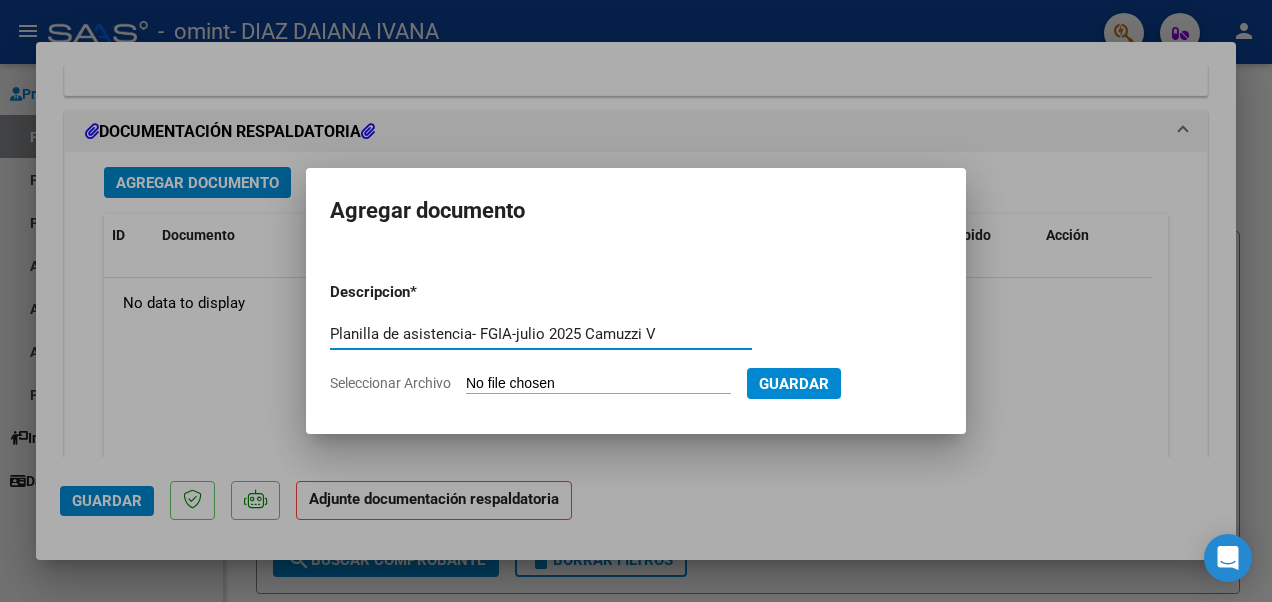 type on "Planilla de asistencia- FGIA-julio 2025 Camuzzi V" 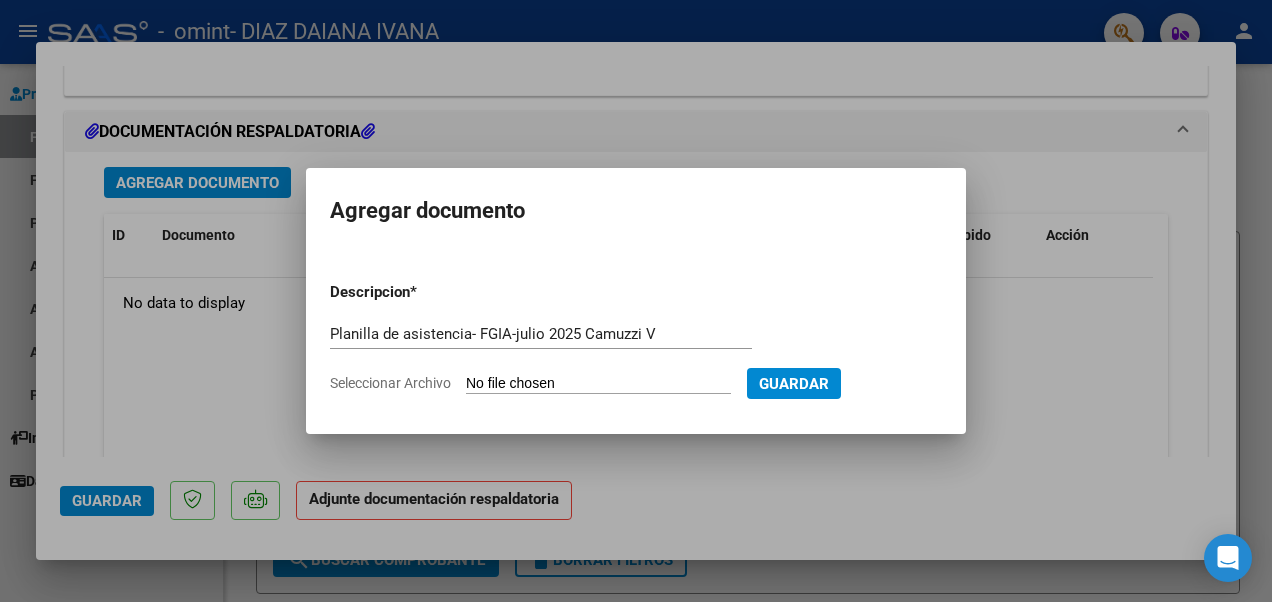 click on "Seleccionar Archivo" at bounding box center [598, 384] 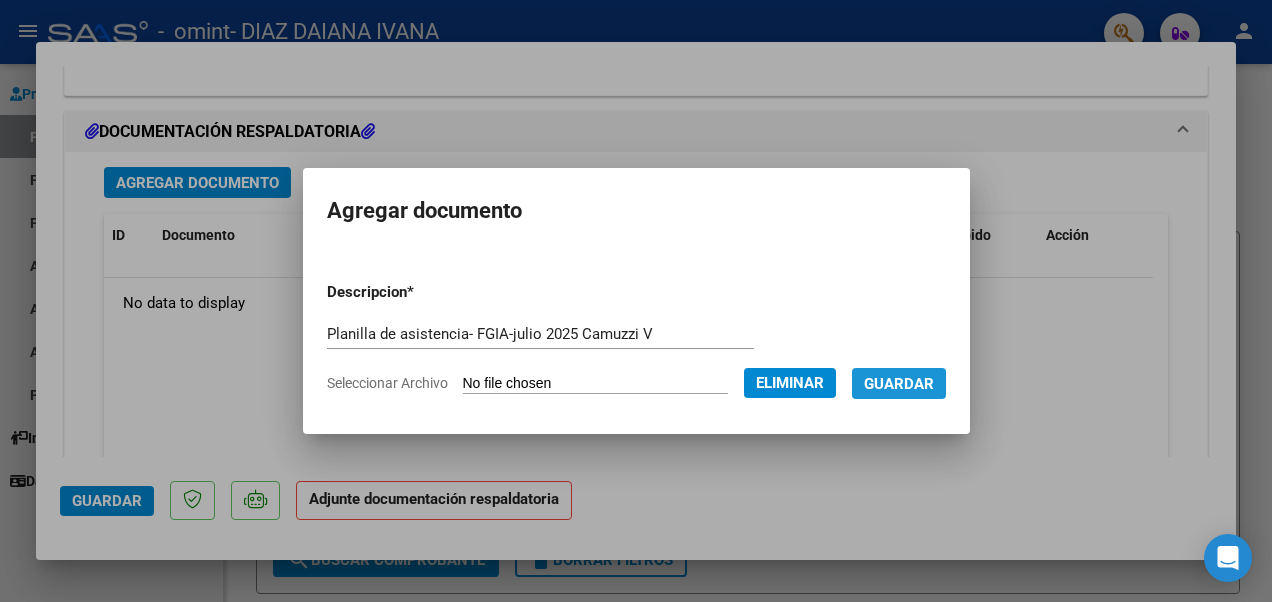 click on "Guardar" at bounding box center (899, 384) 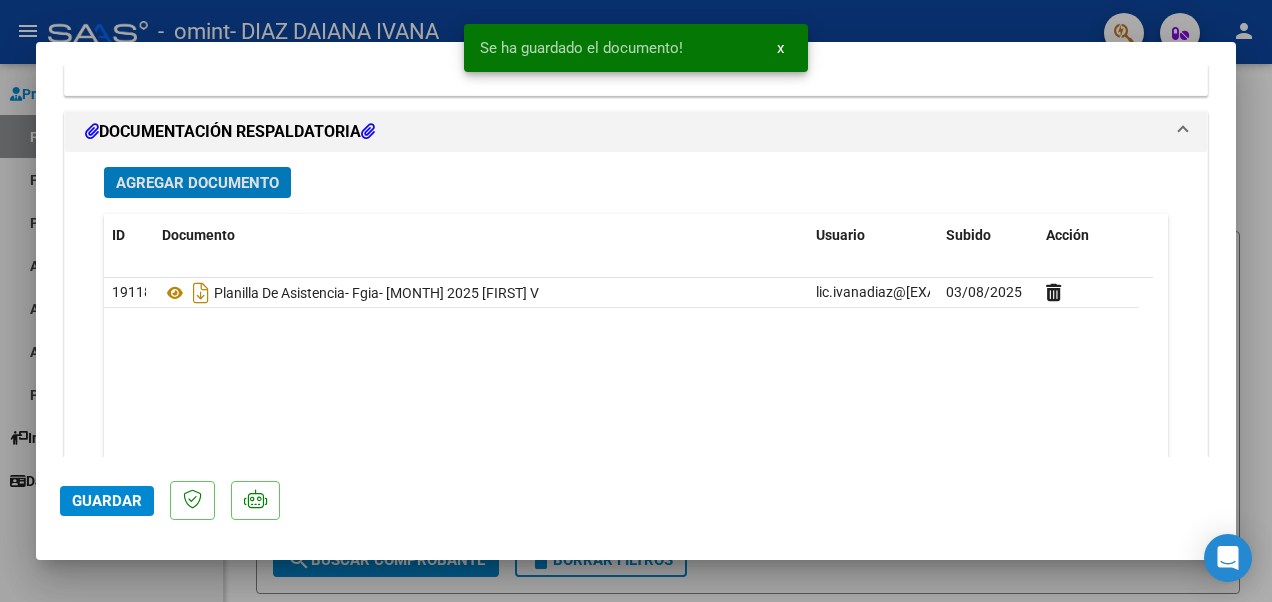 click on "Agregar Documento" at bounding box center (197, 183) 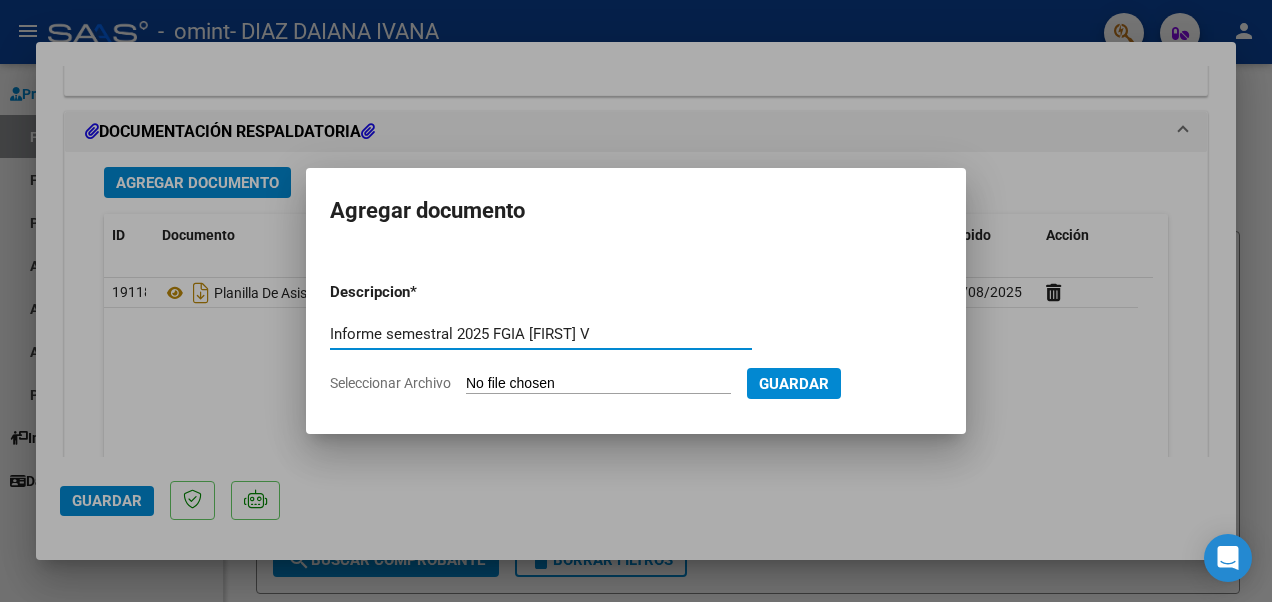 type on "Informe semestral 2025 FGIA [FIRST] V" 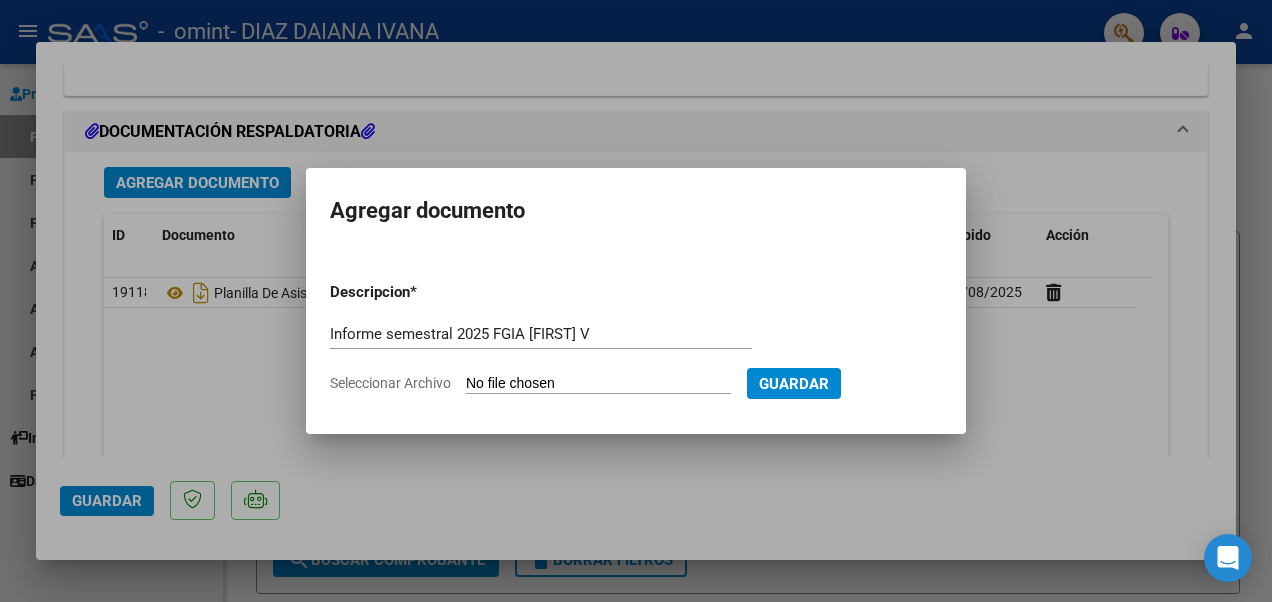 type on "C:\fakepath\FGIA semestral 25 Camuzzi Valentino.pdf" 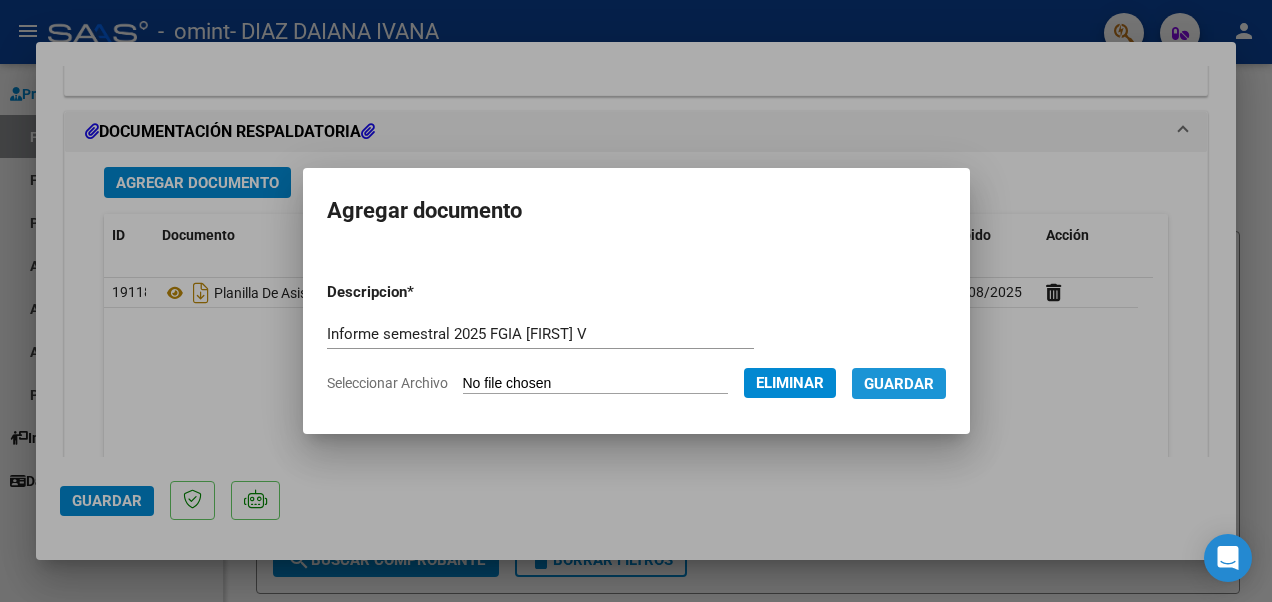 click on "Guardar" at bounding box center [899, 384] 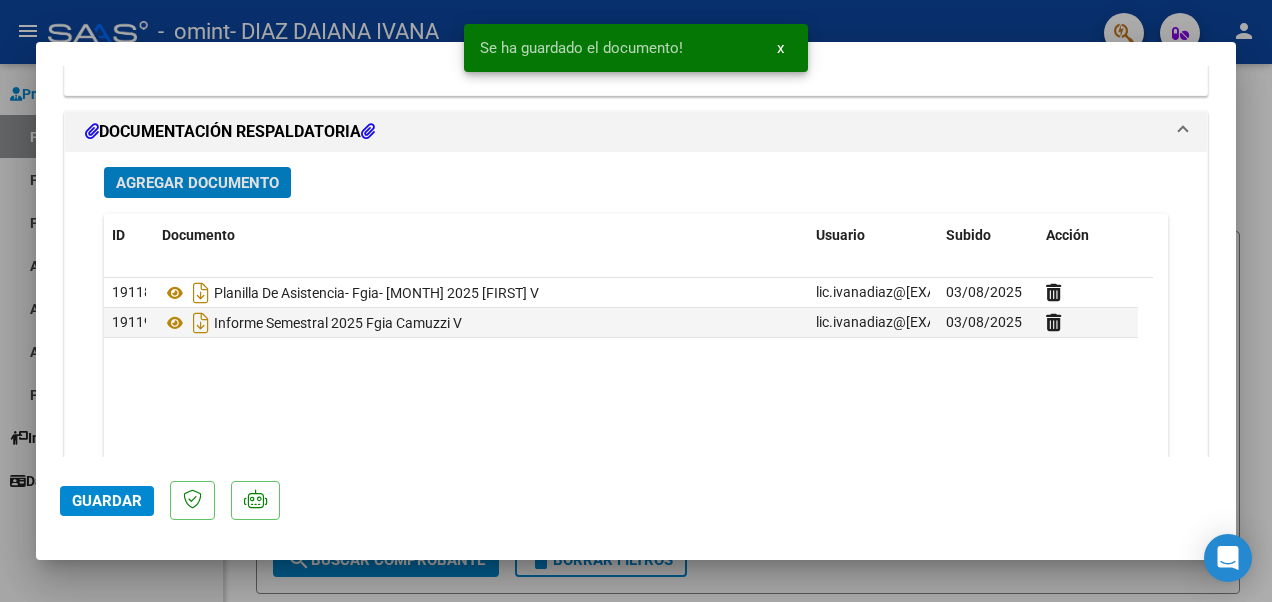 click on "Guardar" 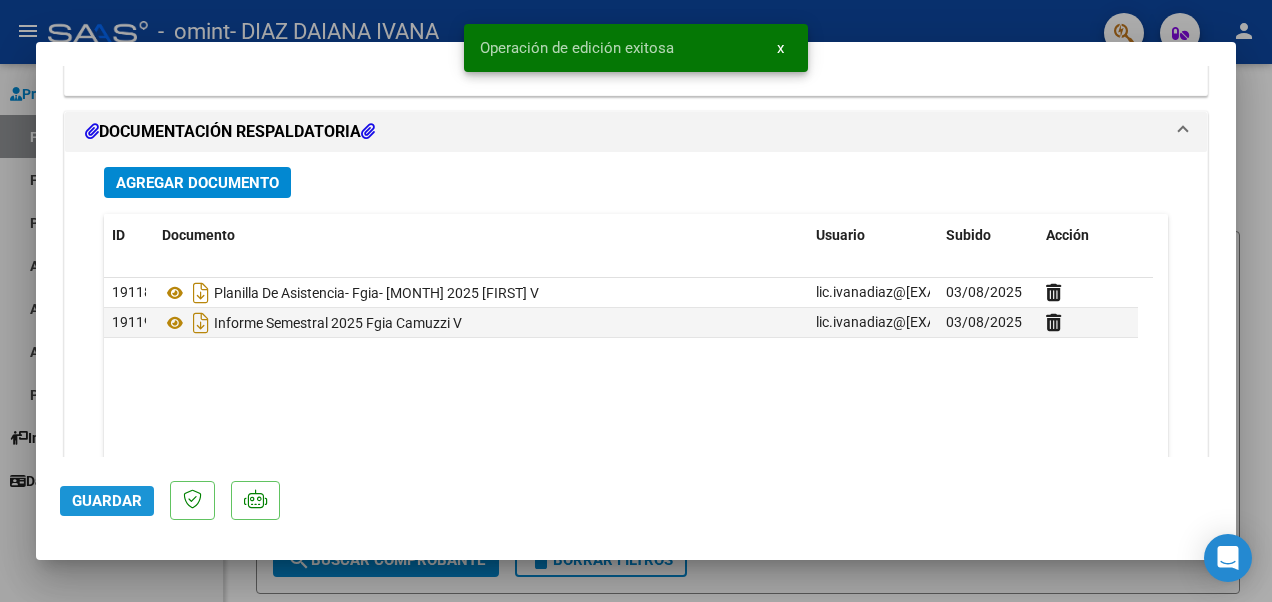 click on "Guardar" 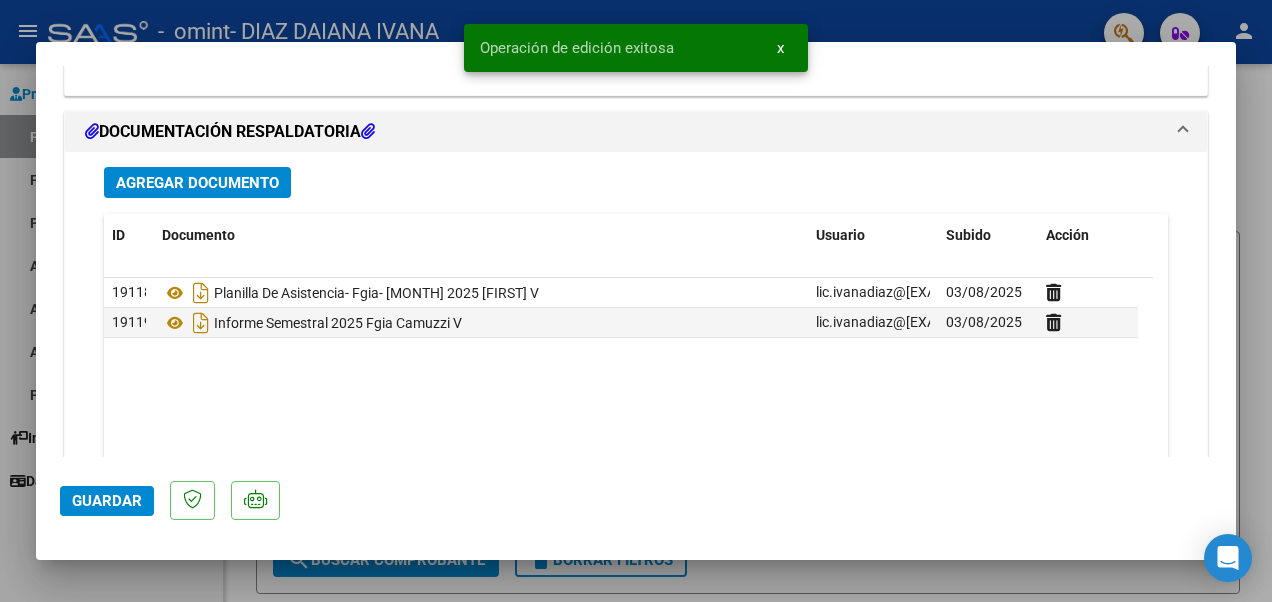 scroll, scrollTop: 2312, scrollLeft: 0, axis: vertical 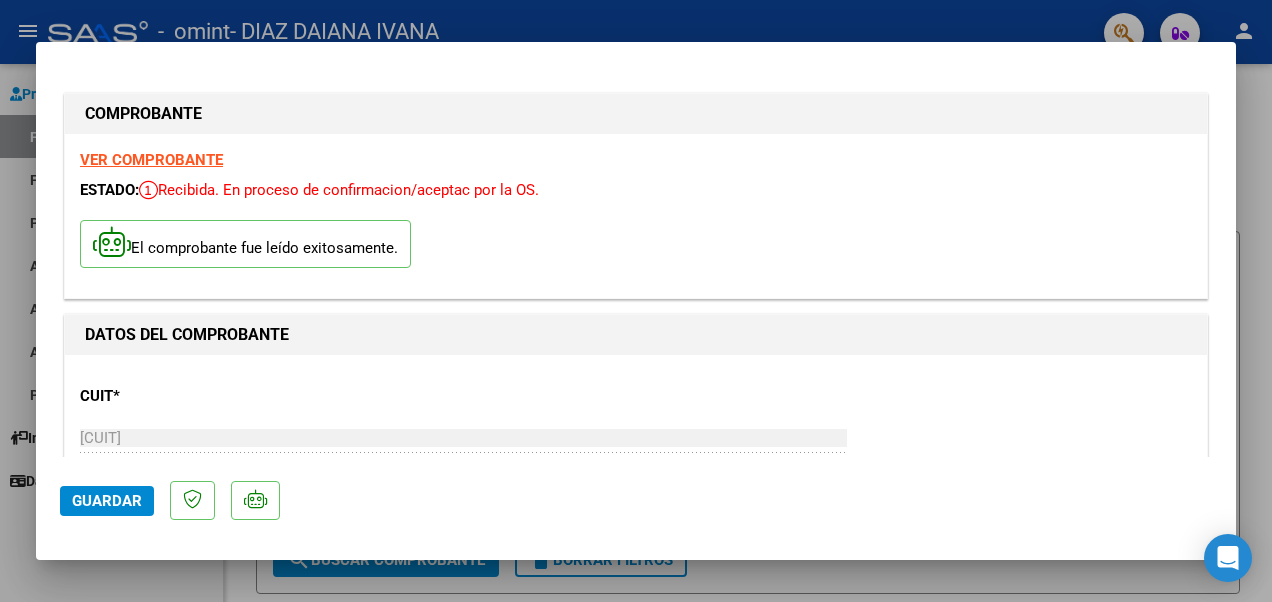 click at bounding box center (636, 301) 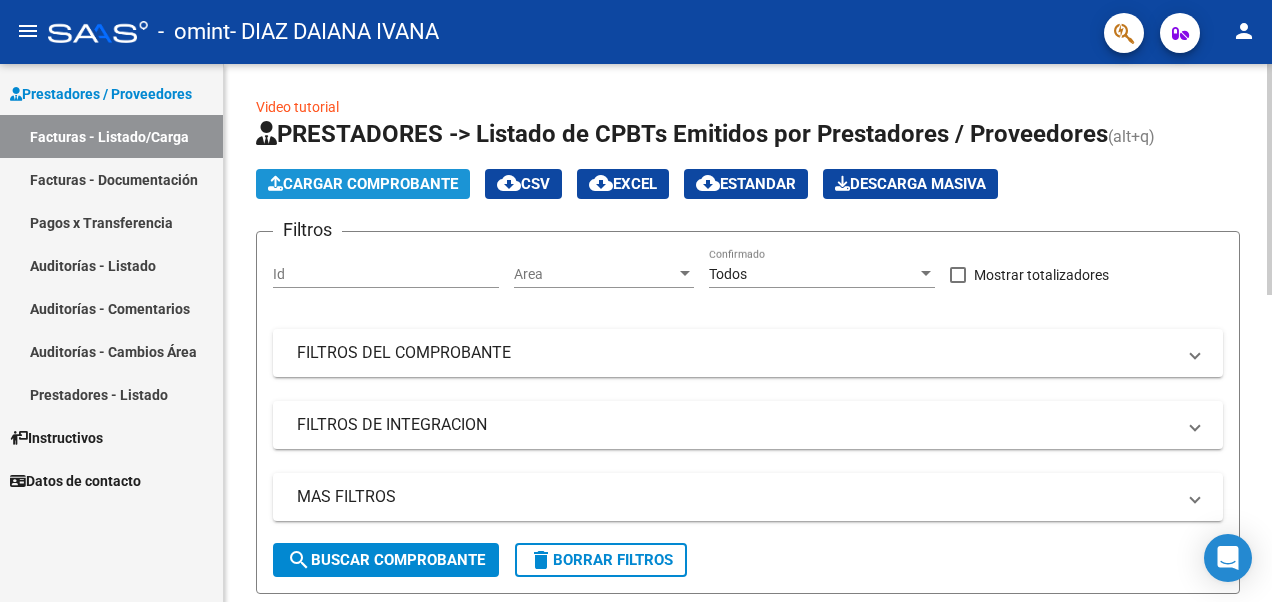 click on "Cargar Comprobante" 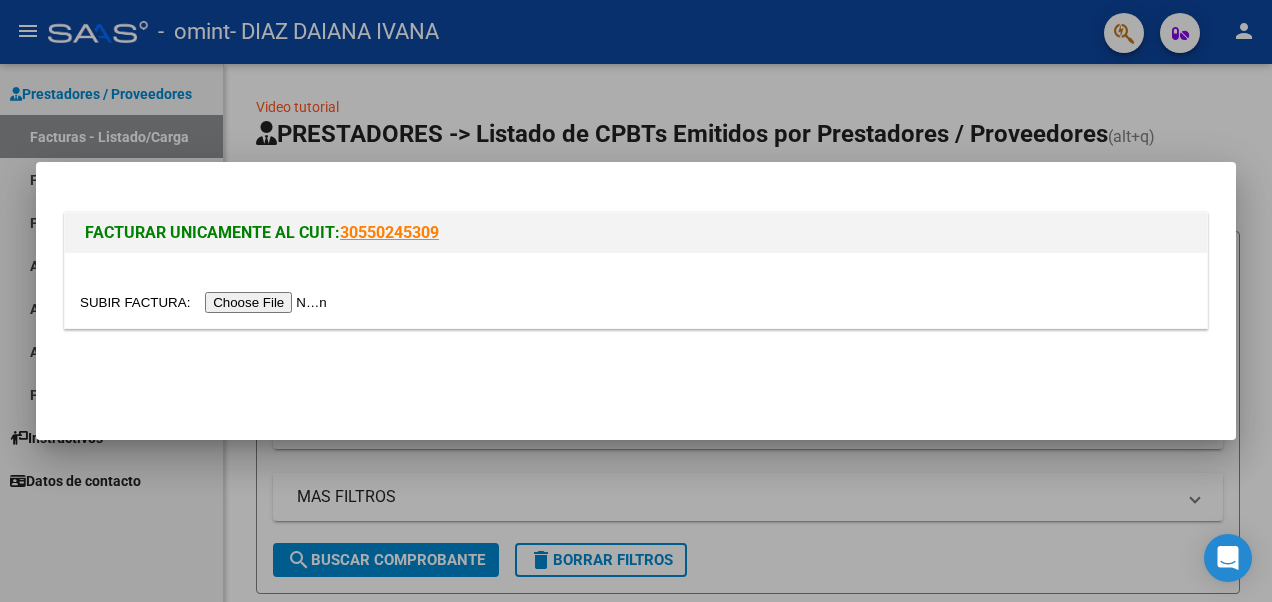 click at bounding box center [206, 302] 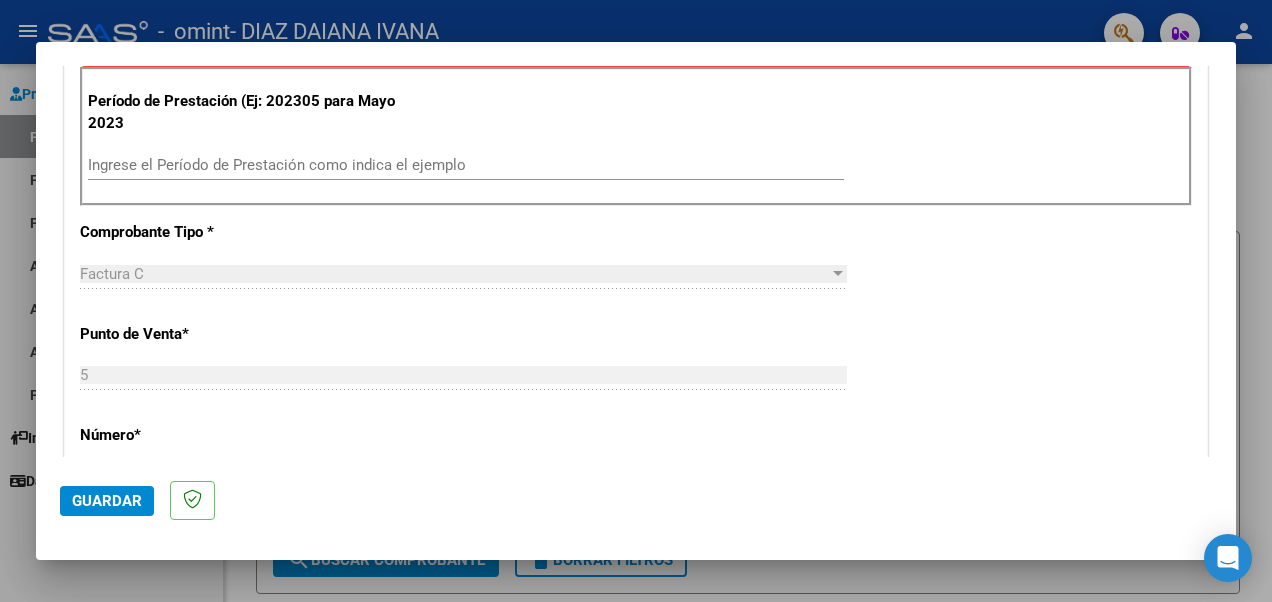 scroll, scrollTop: 536, scrollLeft: 0, axis: vertical 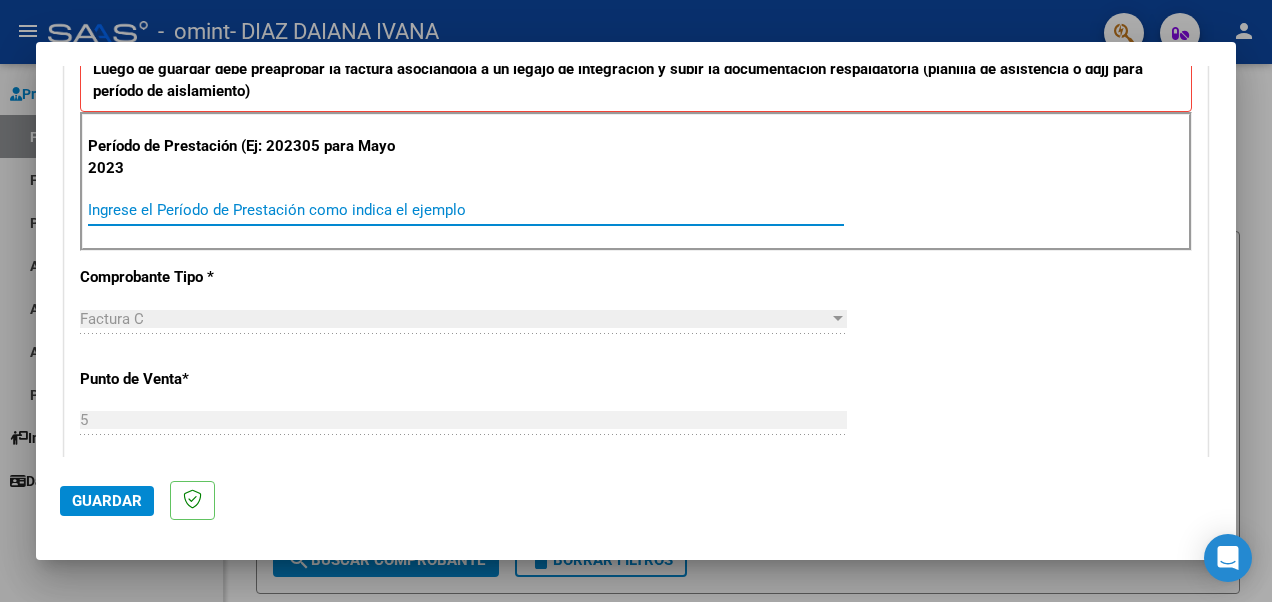 click on "Ingrese el Período de Prestación como indica el ejemplo" at bounding box center [466, 210] 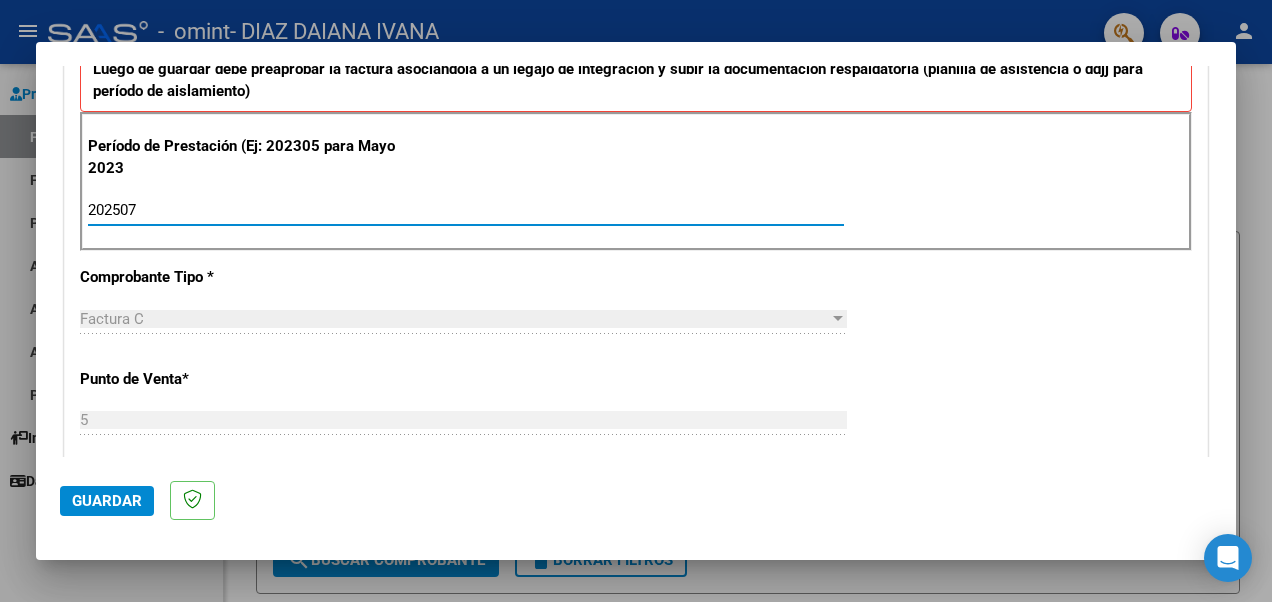 type on "202507" 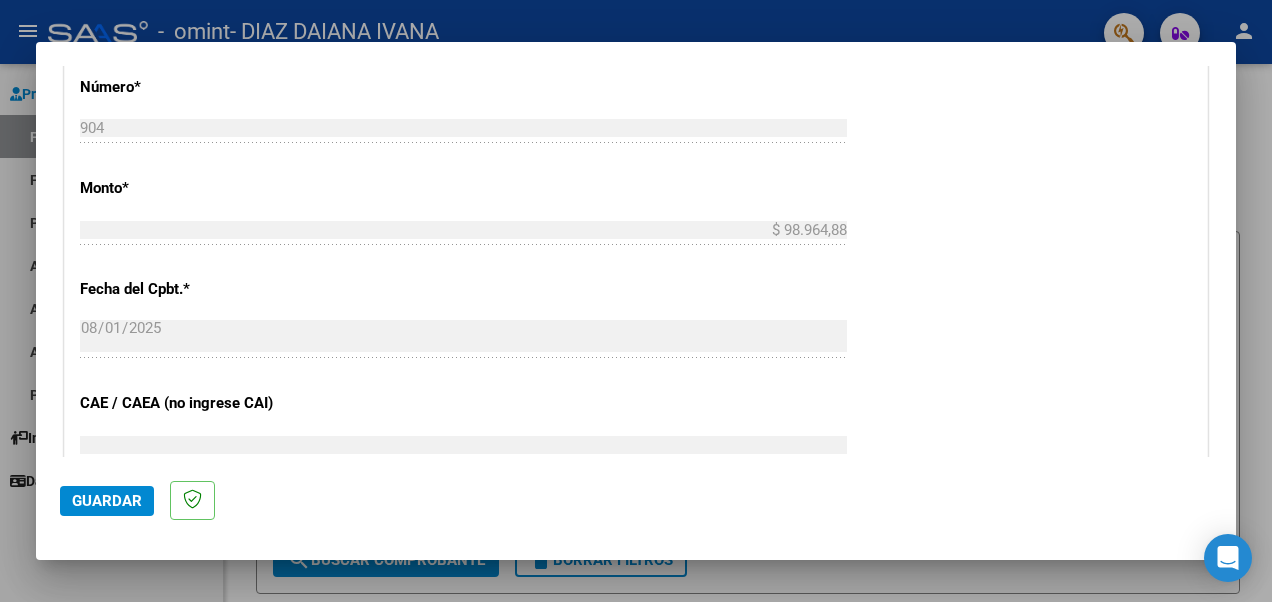 scroll, scrollTop: 950, scrollLeft: 0, axis: vertical 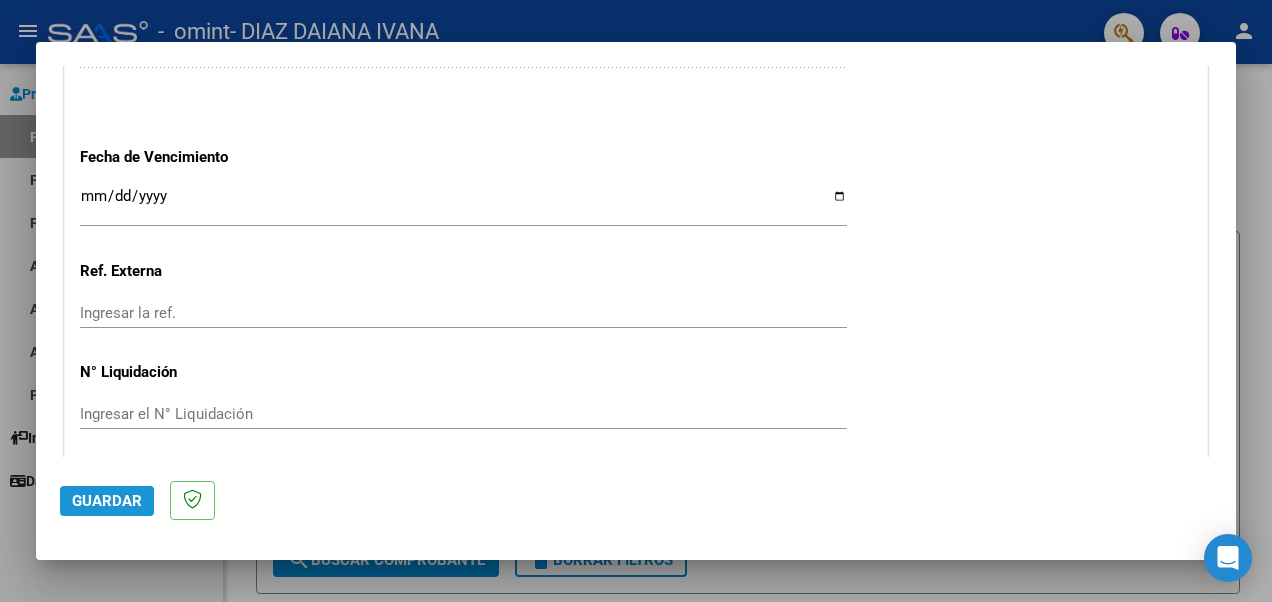 click on "Guardar" 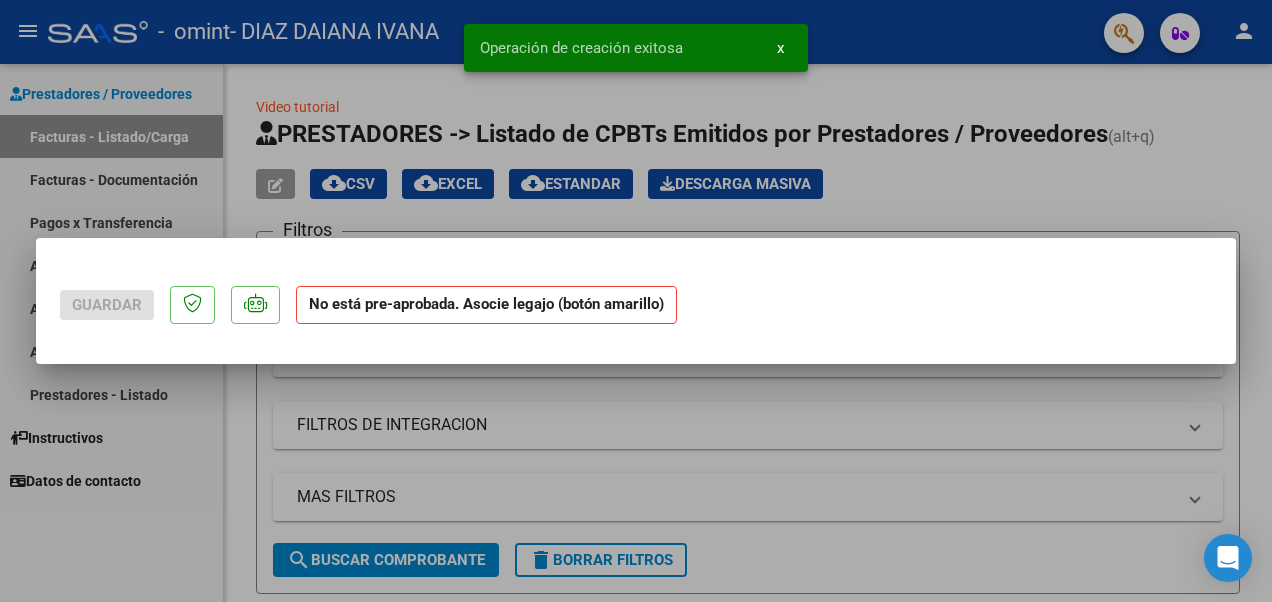 scroll, scrollTop: 0, scrollLeft: 0, axis: both 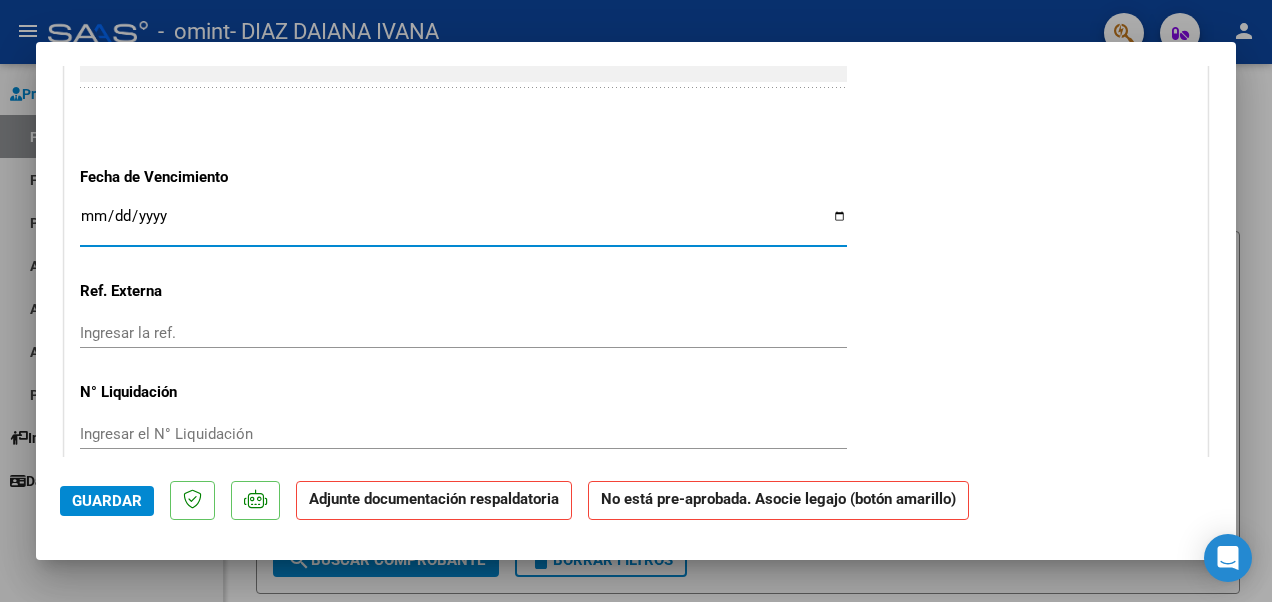 click on "Ingresar la fecha" at bounding box center [463, 224] 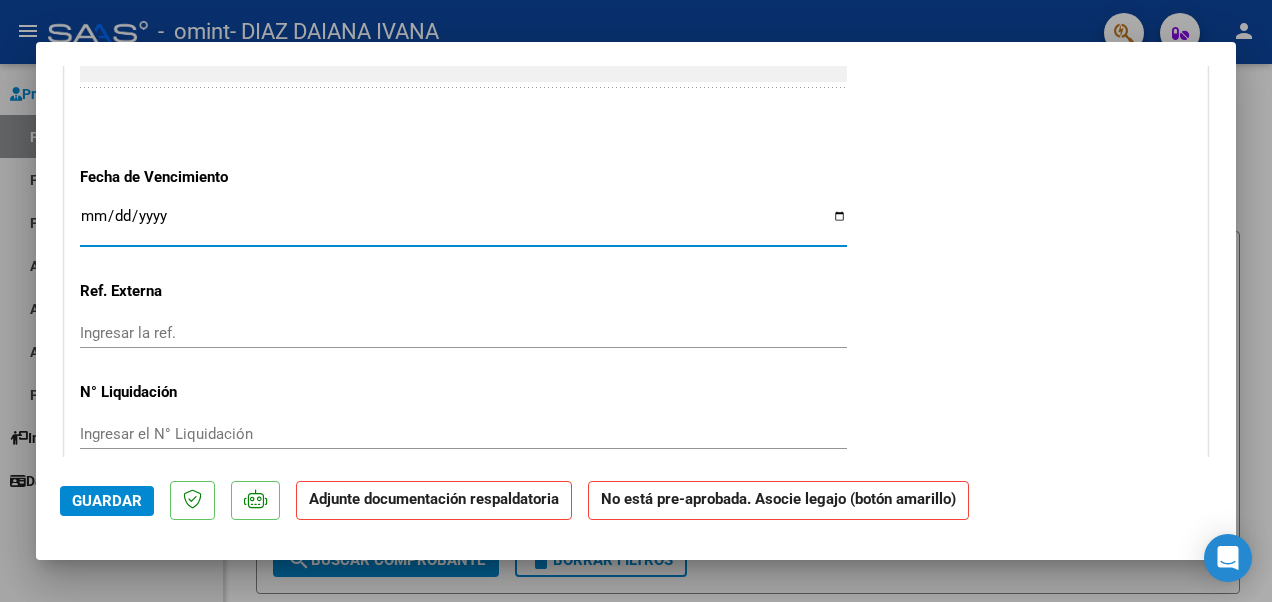 type on "2025-08-11" 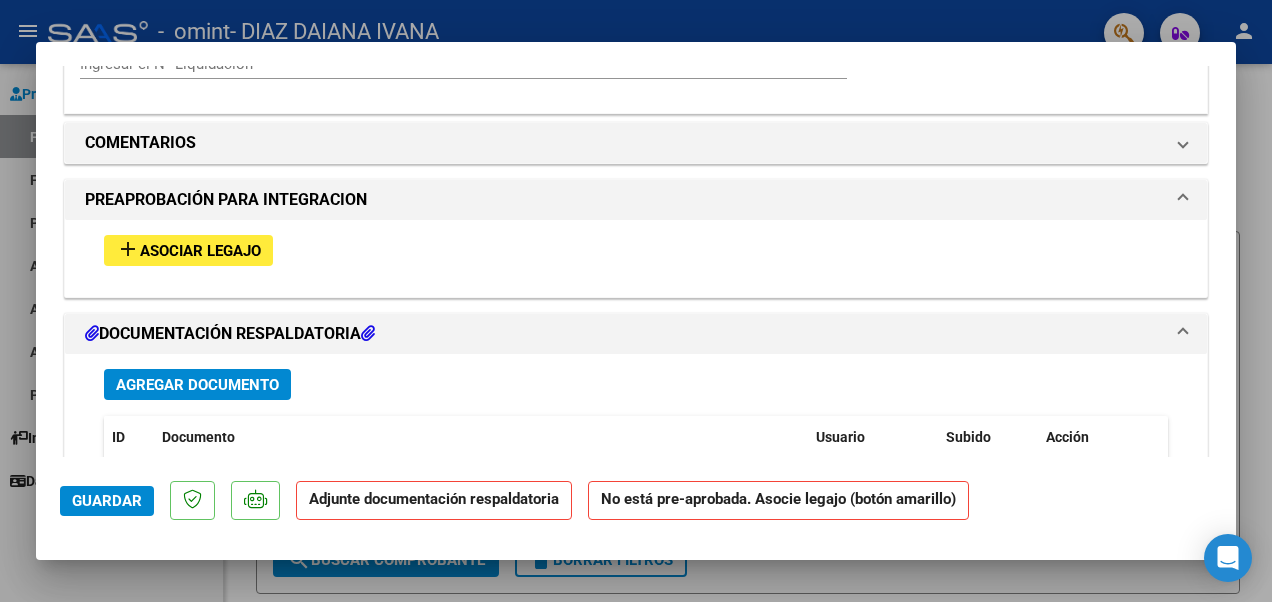 scroll, scrollTop: 1765, scrollLeft: 0, axis: vertical 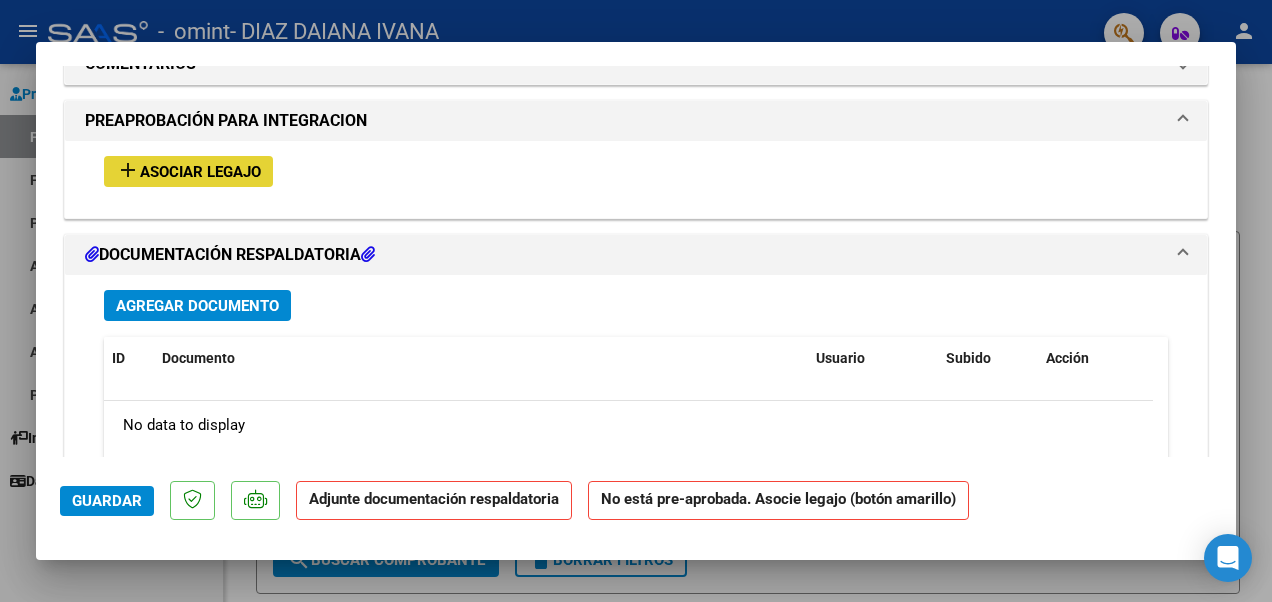 click on "Asociar Legajo" at bounding box center [200, 172] 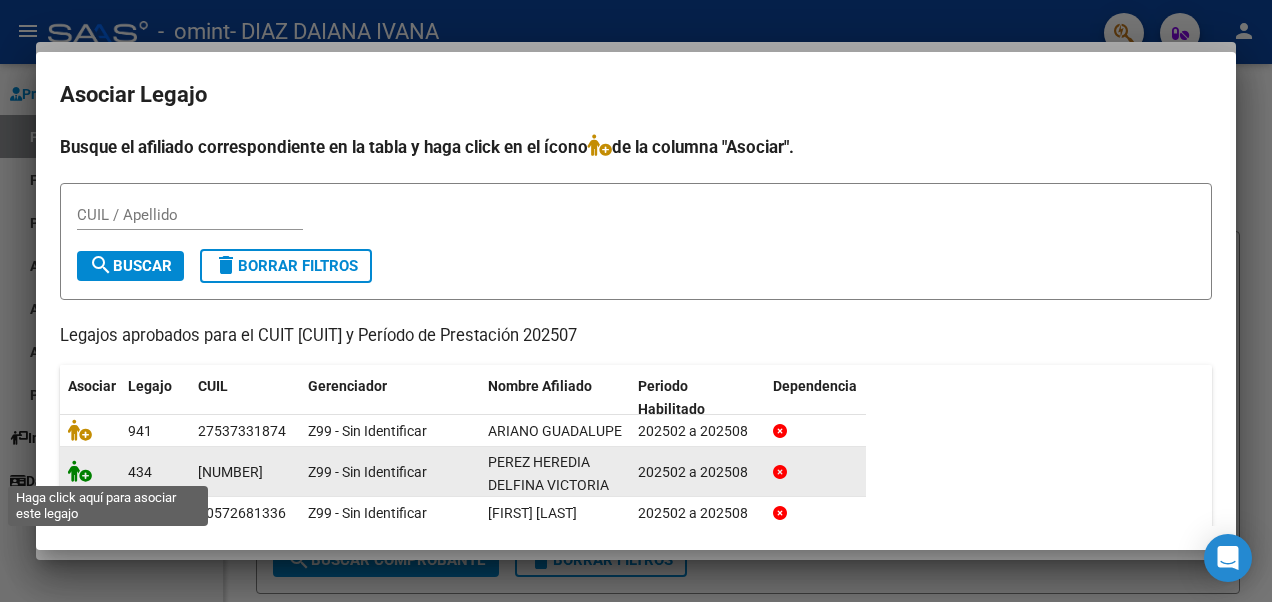 click 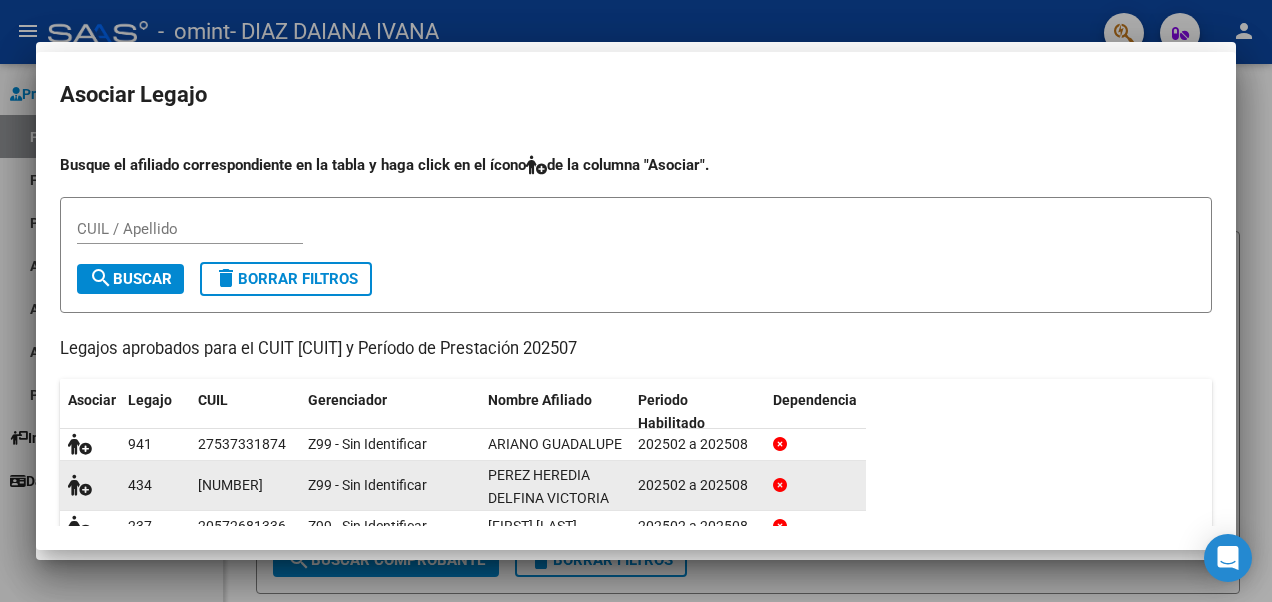 scroll, scrollTop: 1818, scrollLeft: 0, axis: vertical 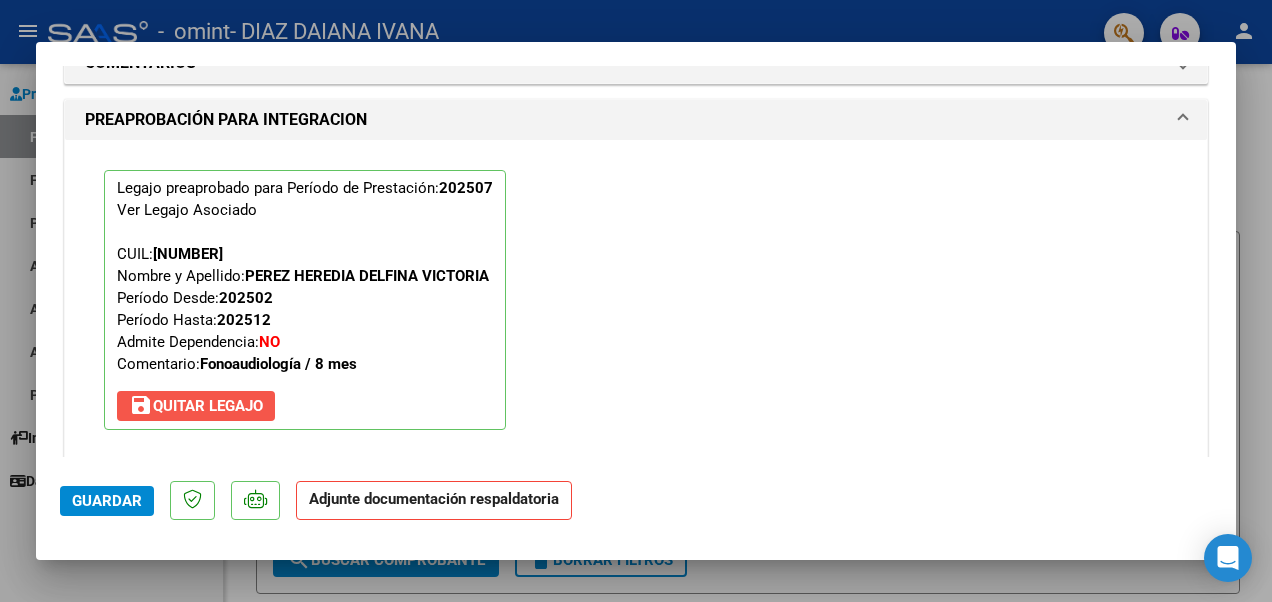 click on "save  Quitar Legajo" at bounding box center [196, 406] 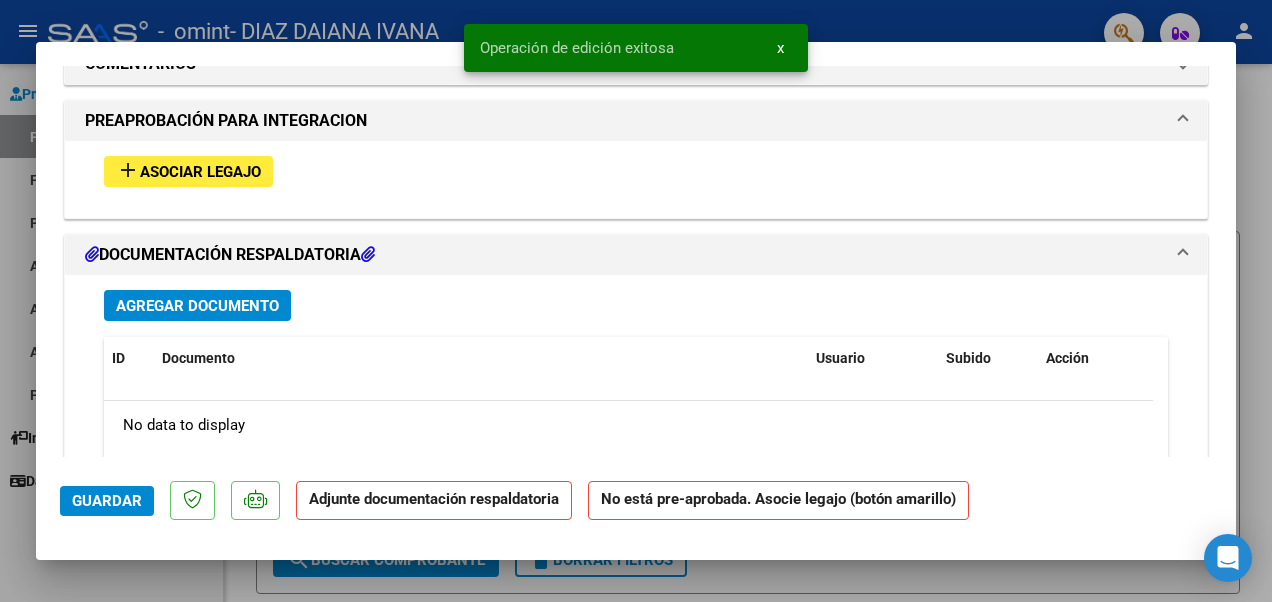 click on "Asociar Legajo" at bounding box center [200, 172] 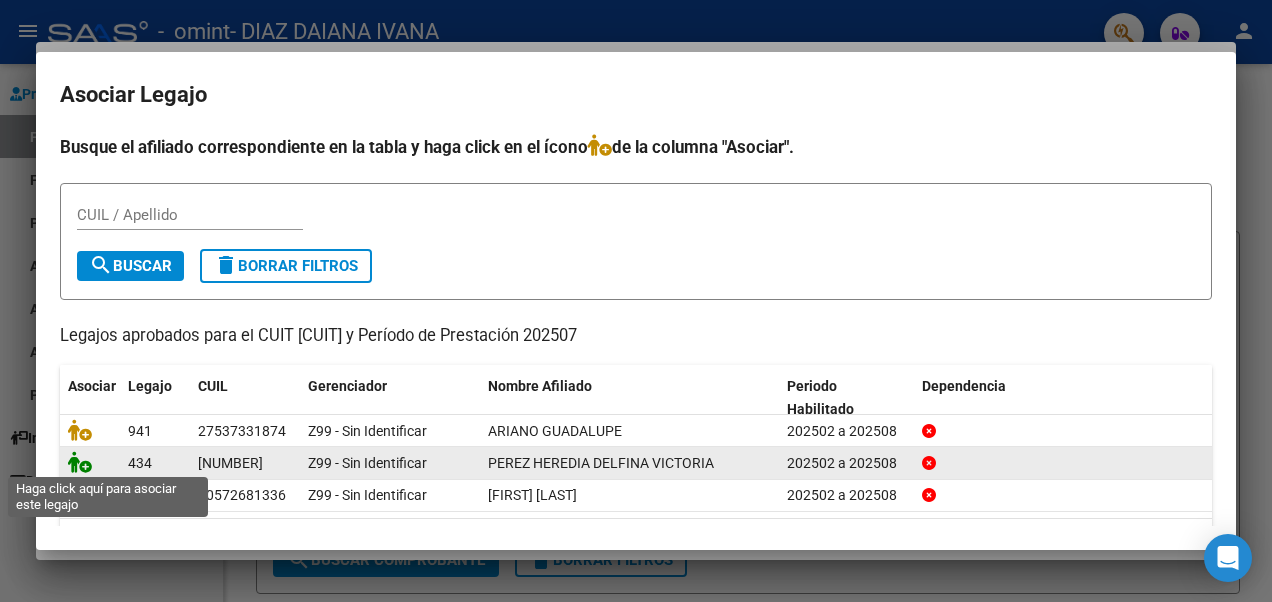 click 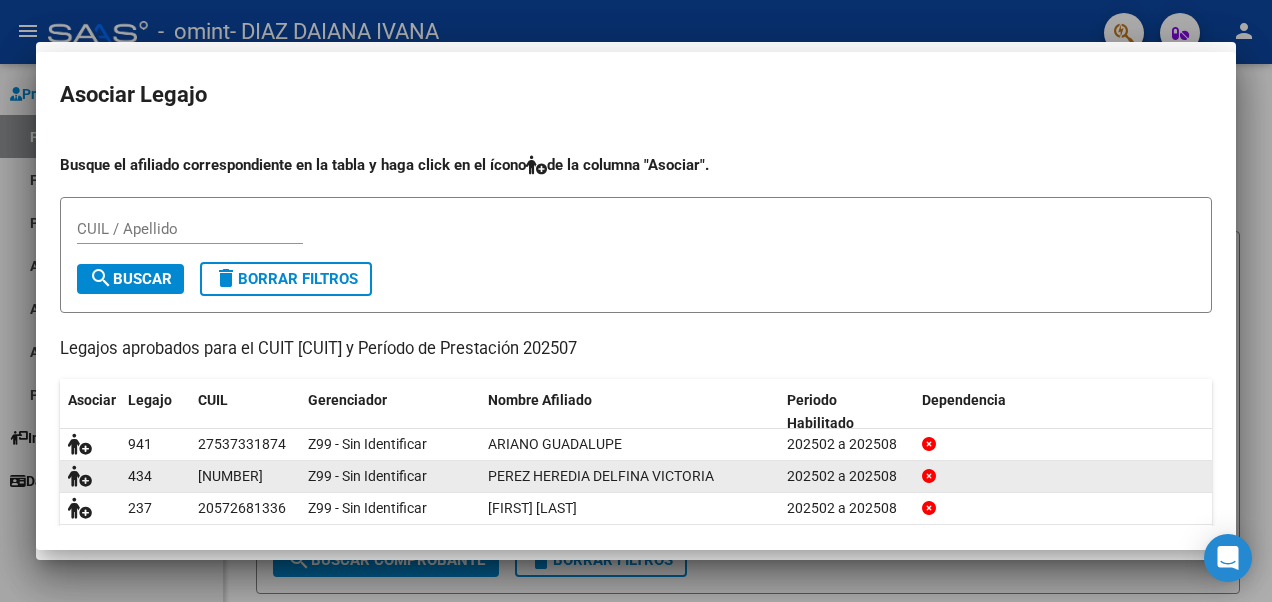 scroll, scrollTop: 1818, scrollLeft: 0, axis: vertical 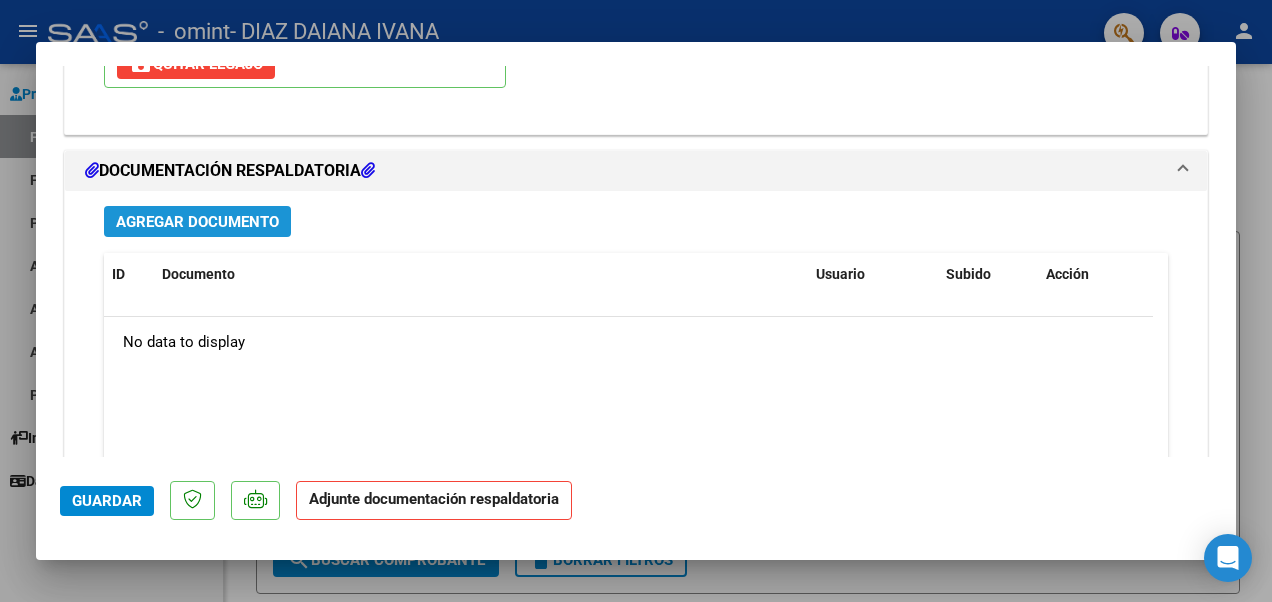 click on "Agregar Documento" at bounding box center (197, 222) 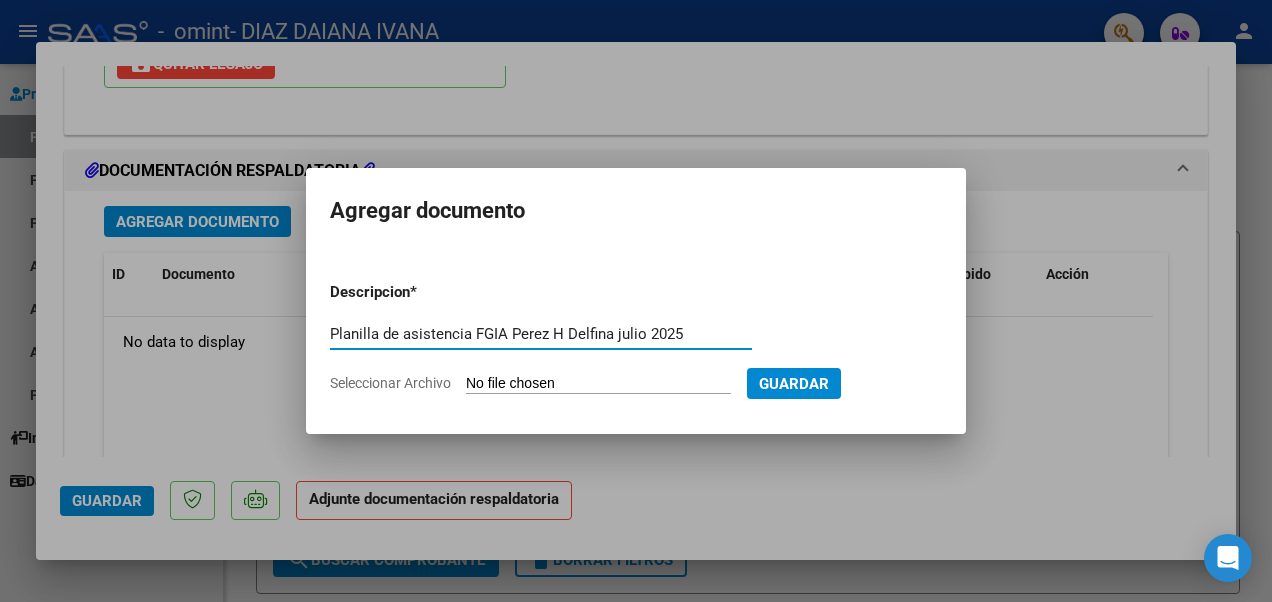 type on "Planilla de asistencia FGIA Perez H Delfina julio 2025" 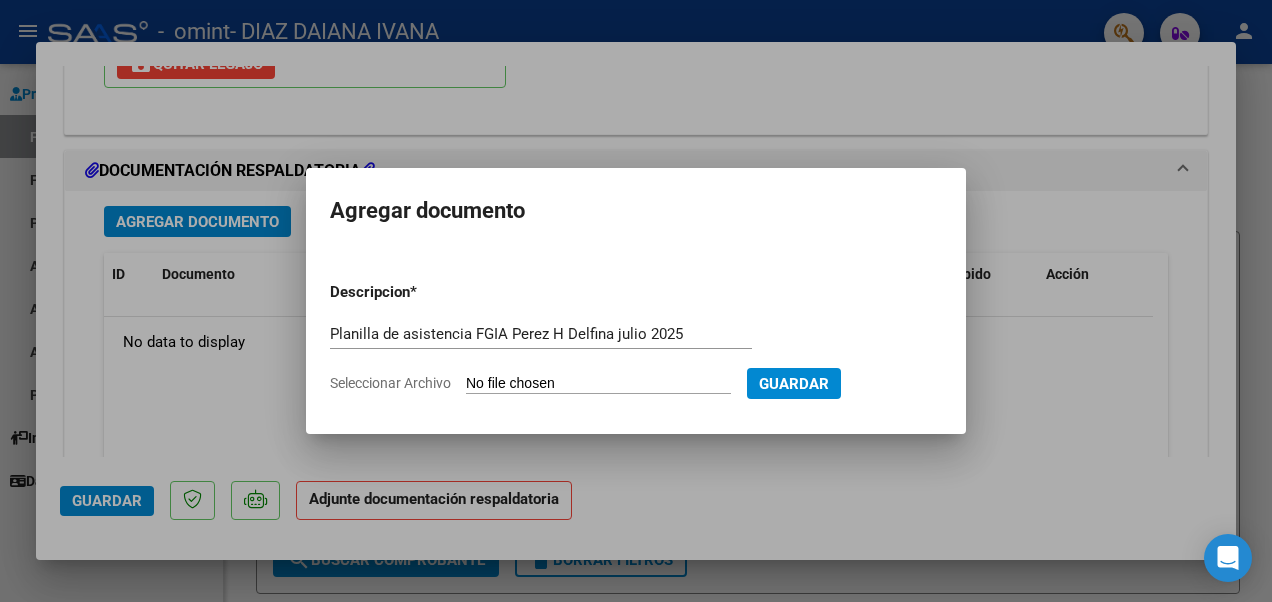 click on "Seleccionar Archivo" at bounding box center (598, 384) 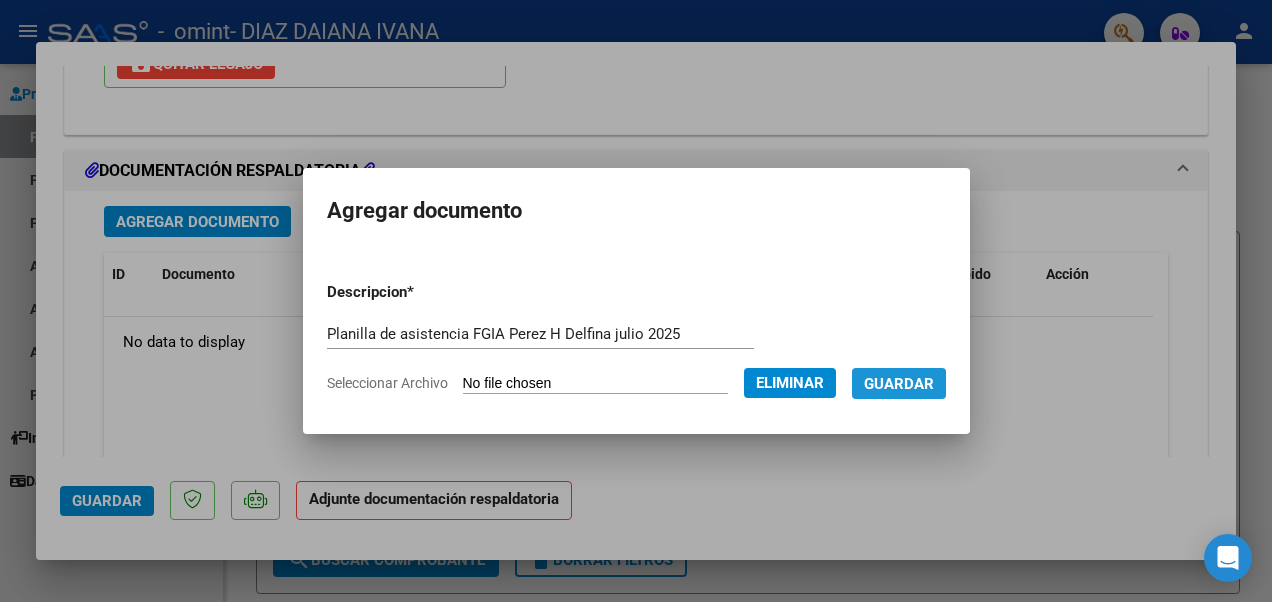 click on "Guardar" at bounding box center [899, 384] 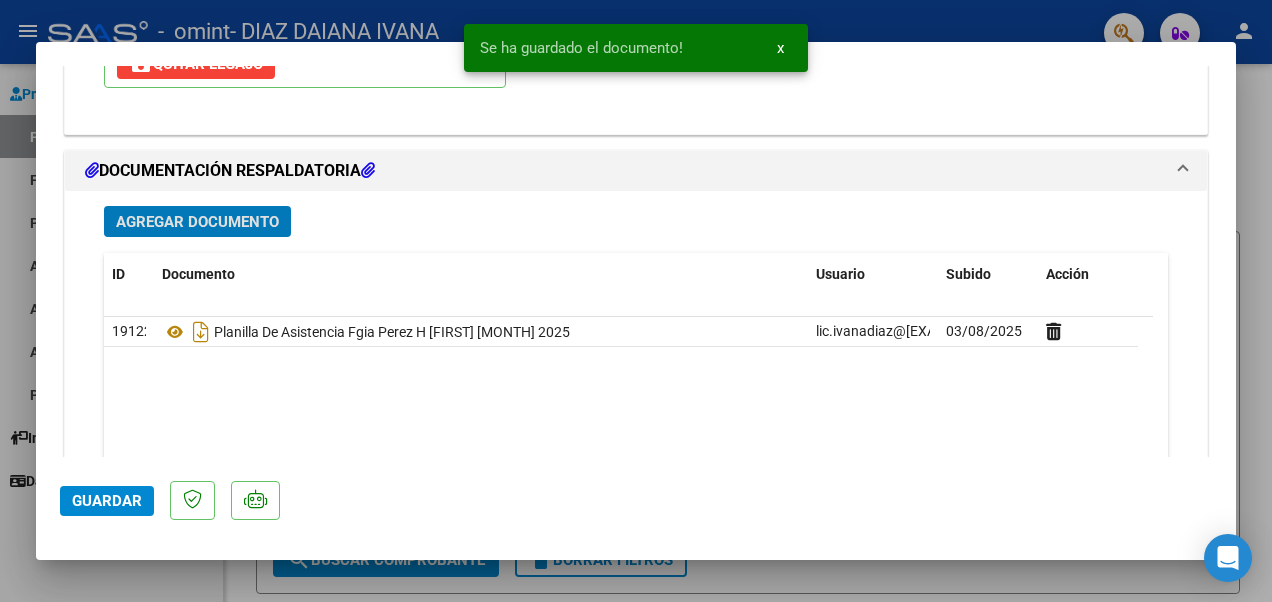click on "Agregar Documento" at bounding box center (197, 222) 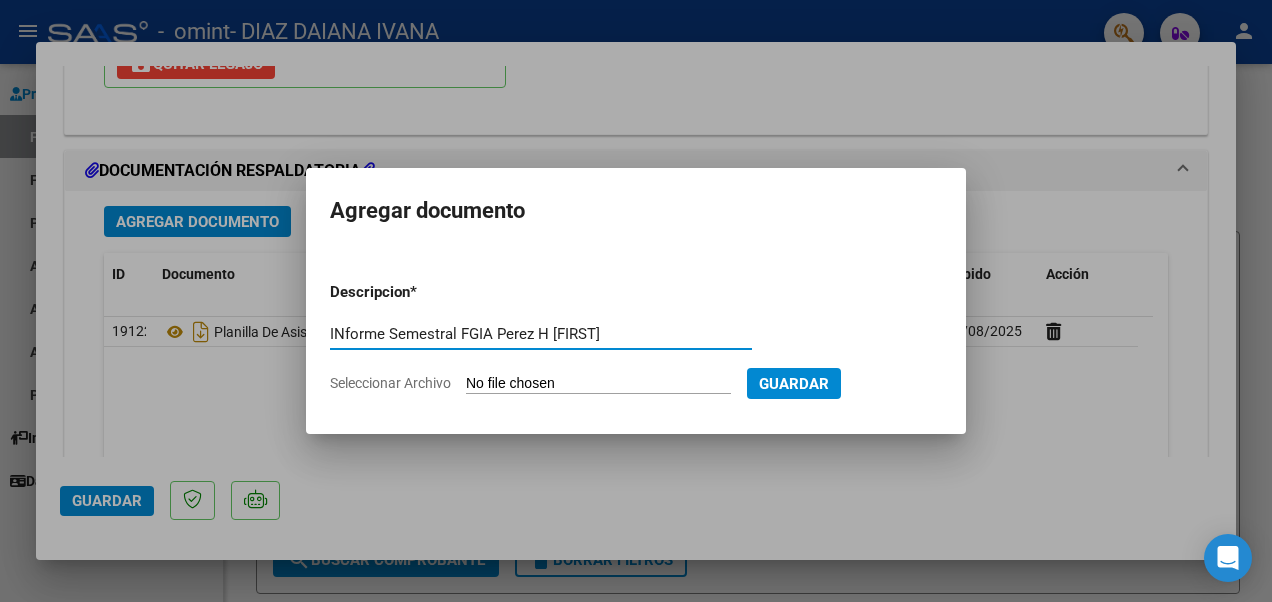 click on "INforme Semestral FGIA Perez H [FIRST]" at bounding box center (541, 334) 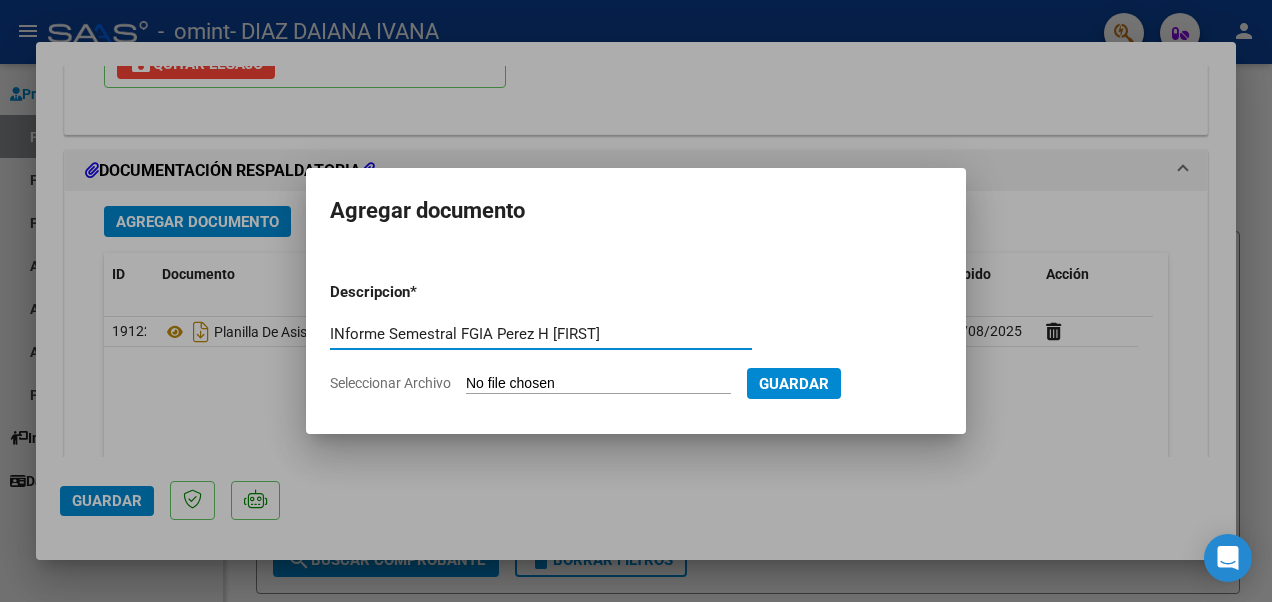 click on "INforme Semestral FGIA Perez H [FIRST]" at bounding box center (541, 334) 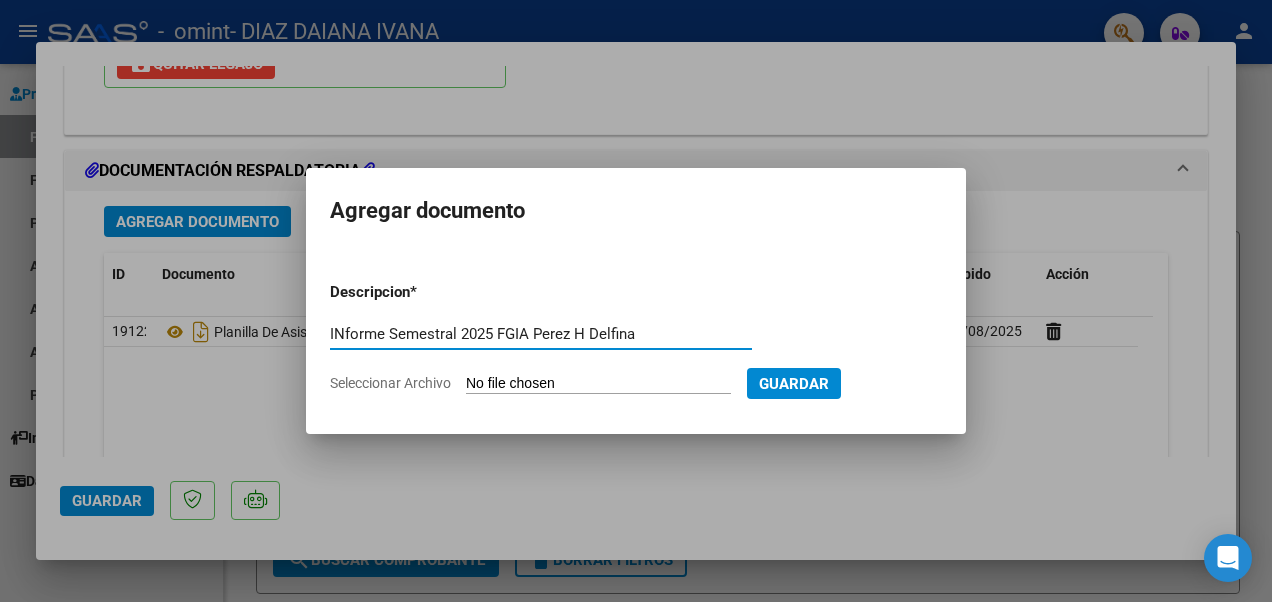 type on "INforme Semestral 2025 FGIA Perez H Delfina" 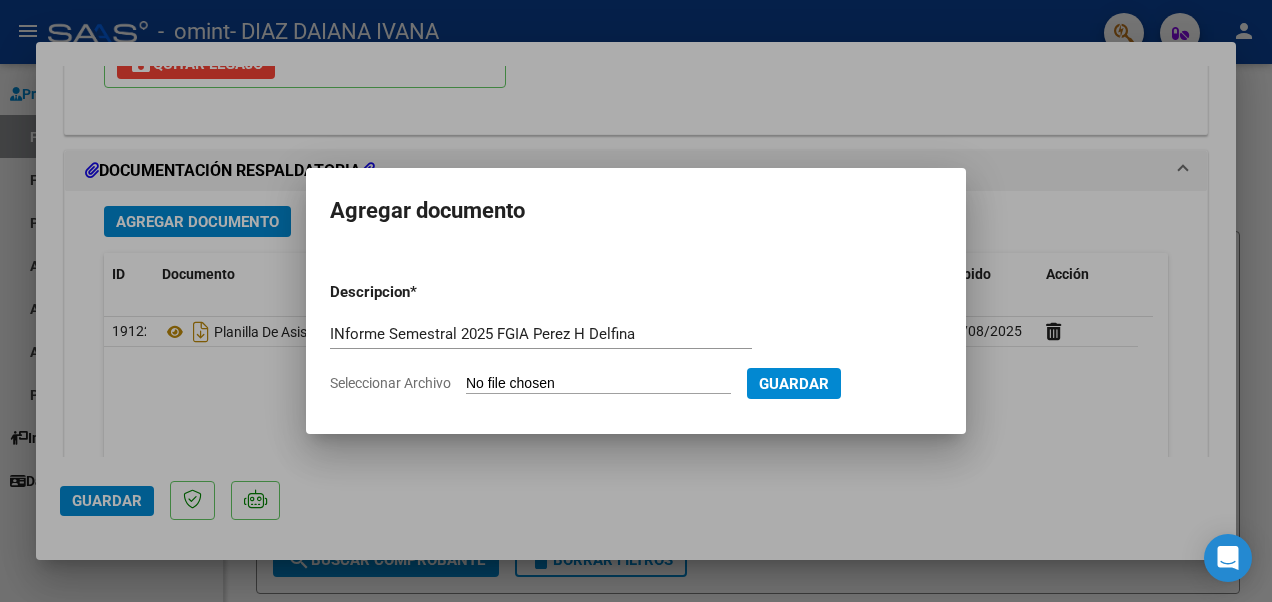 click on "Seleccionar Archivo" at bounding box center (598, 384) 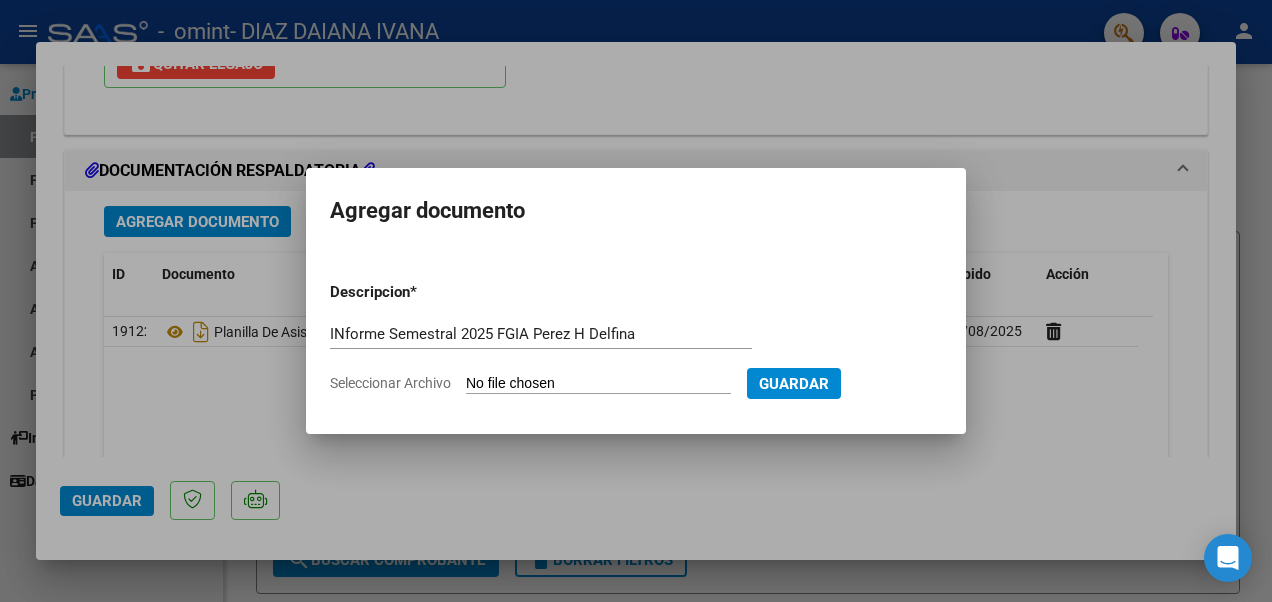 type on "C:\fakepath\FGIA semestral 25 Delfina Perez Heredia.pdf" 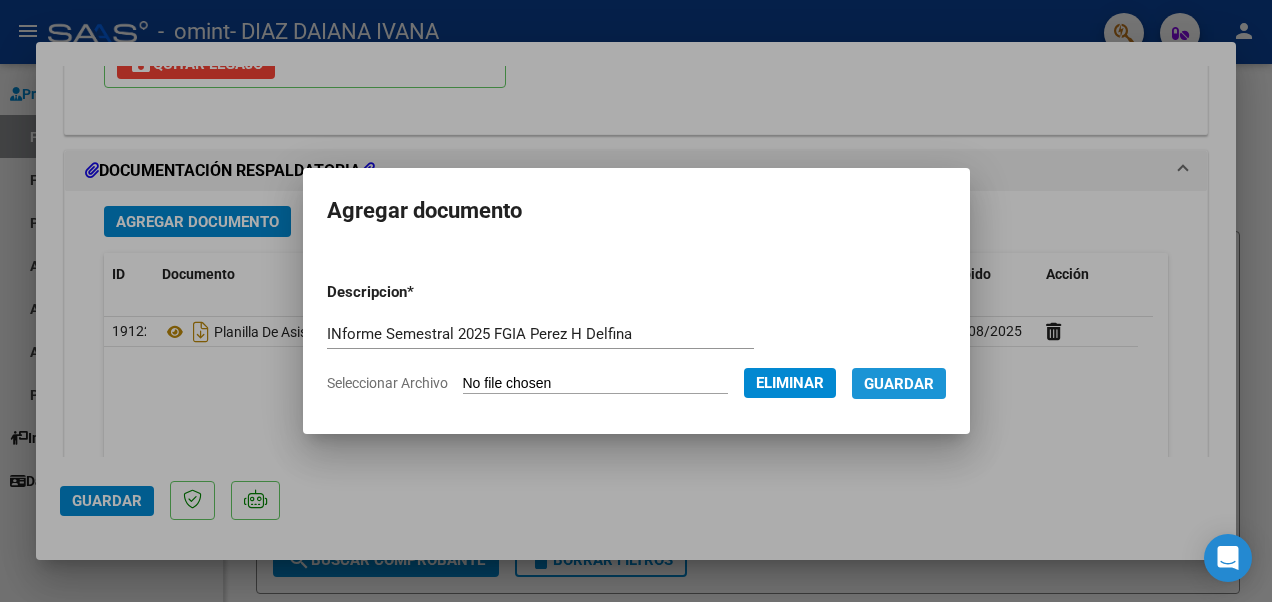click on "Guardar" at bounding box center (899, 383) 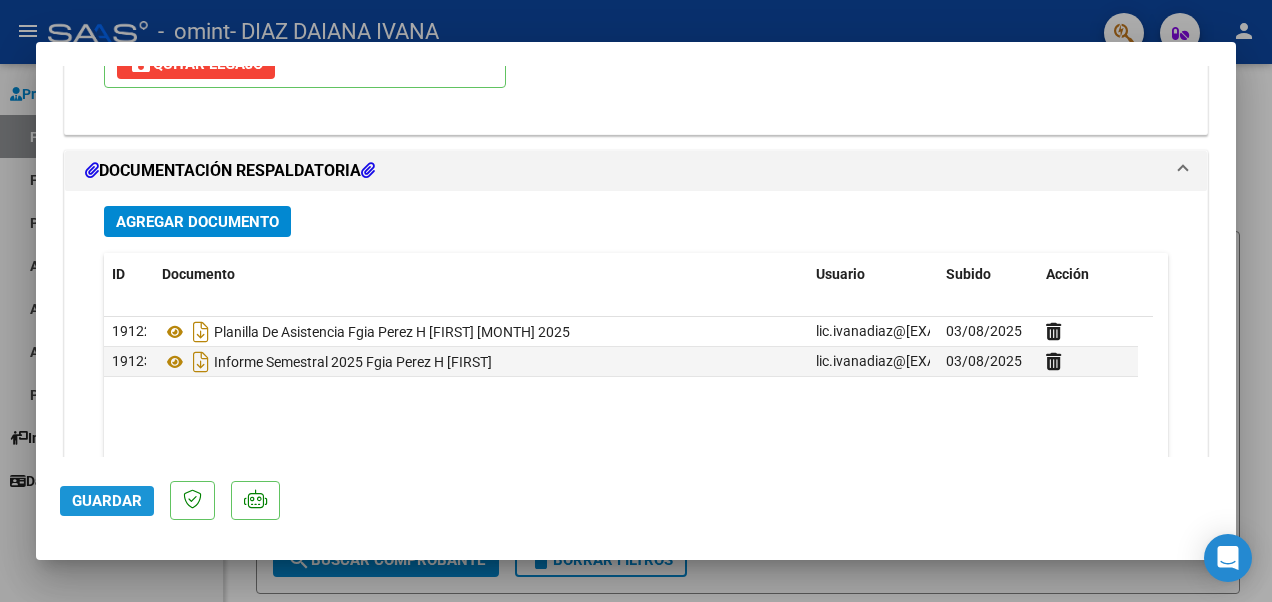 click on "Guardar" 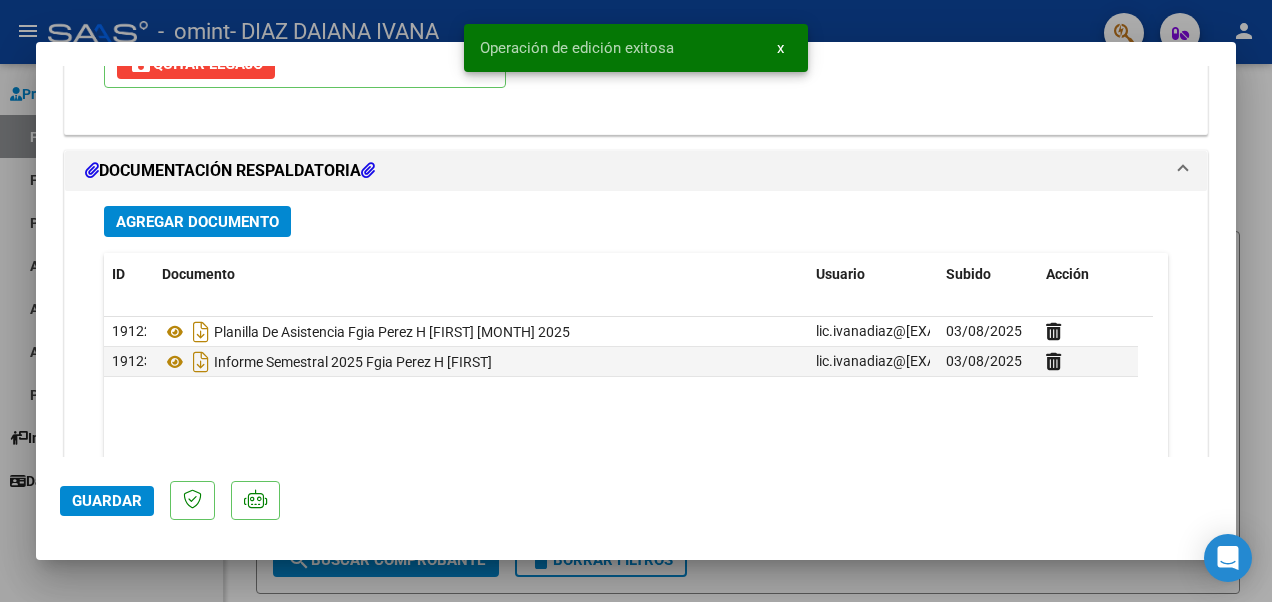 click at bounding box center [636, 301] 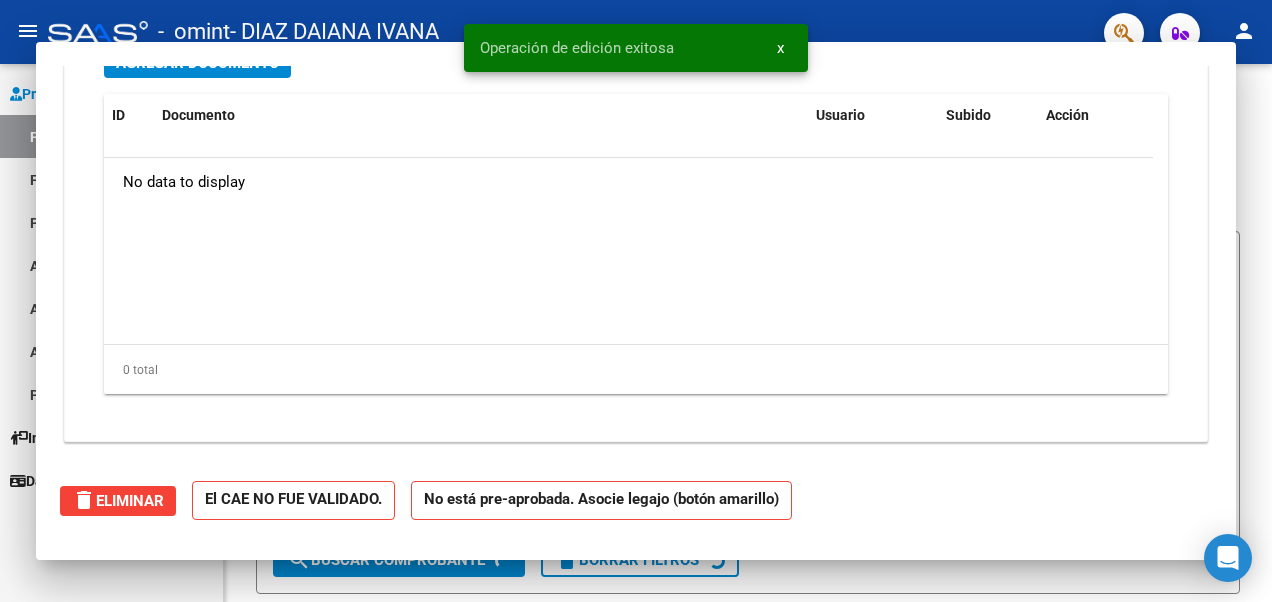 scroll, scrollTop: 0, scrollLeft: 0, axis: both 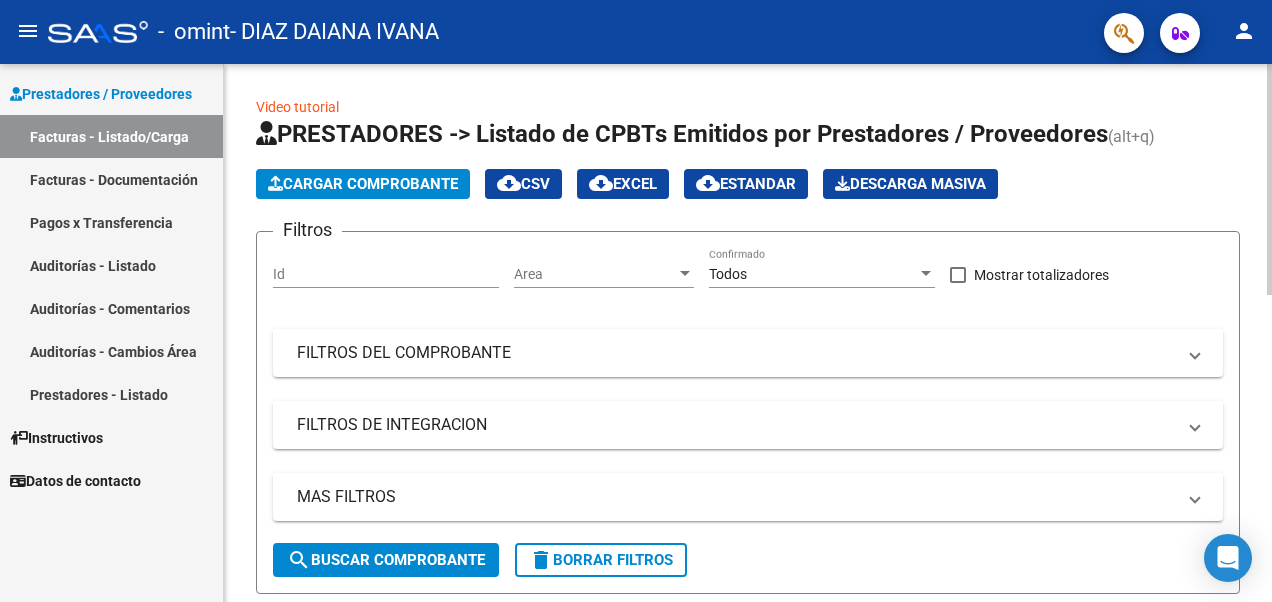 click on "Cargar Comprobante" 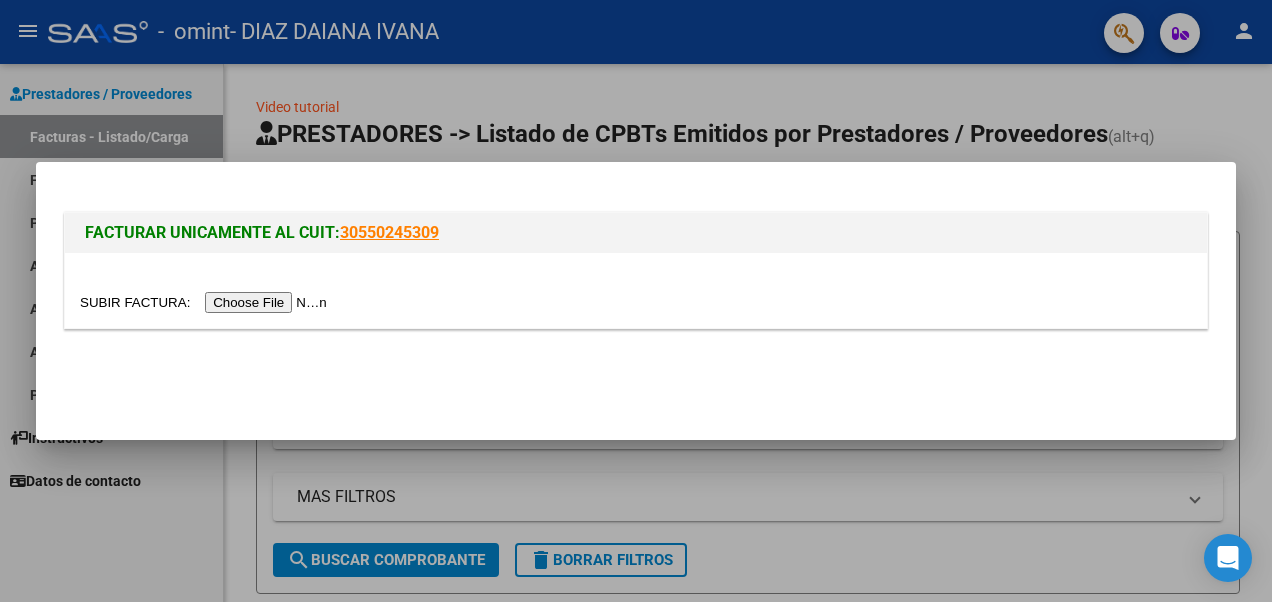 click at bounding box center [206, 302] 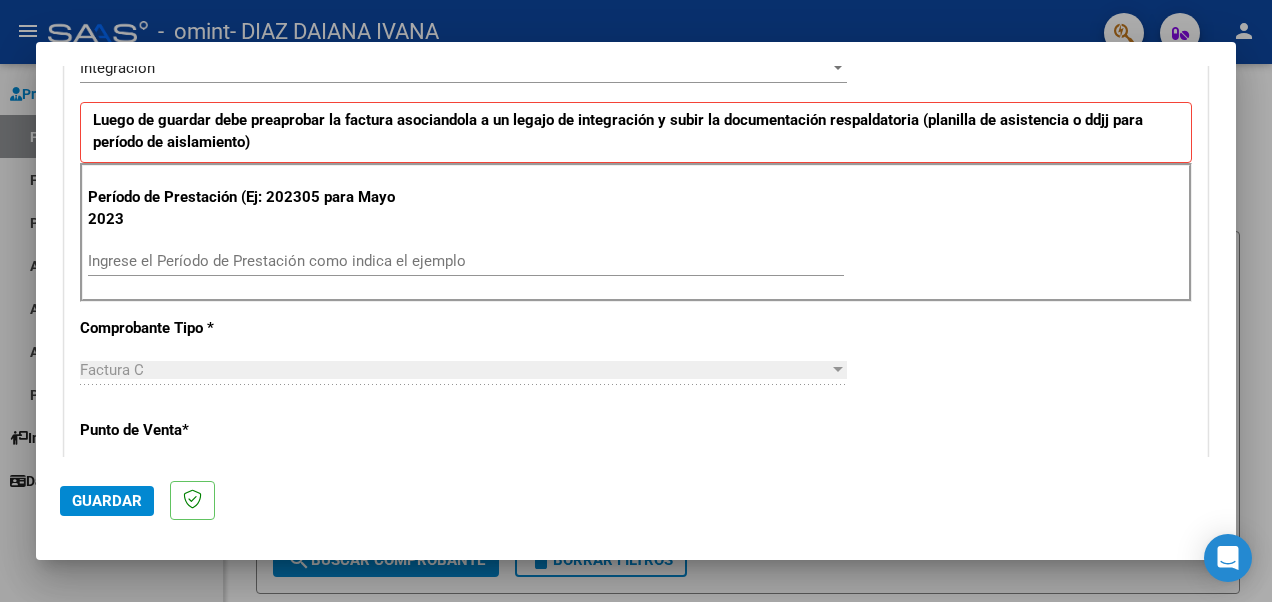 scroll, scrollTop: 474, scrollLeft: 0, axis: vertical 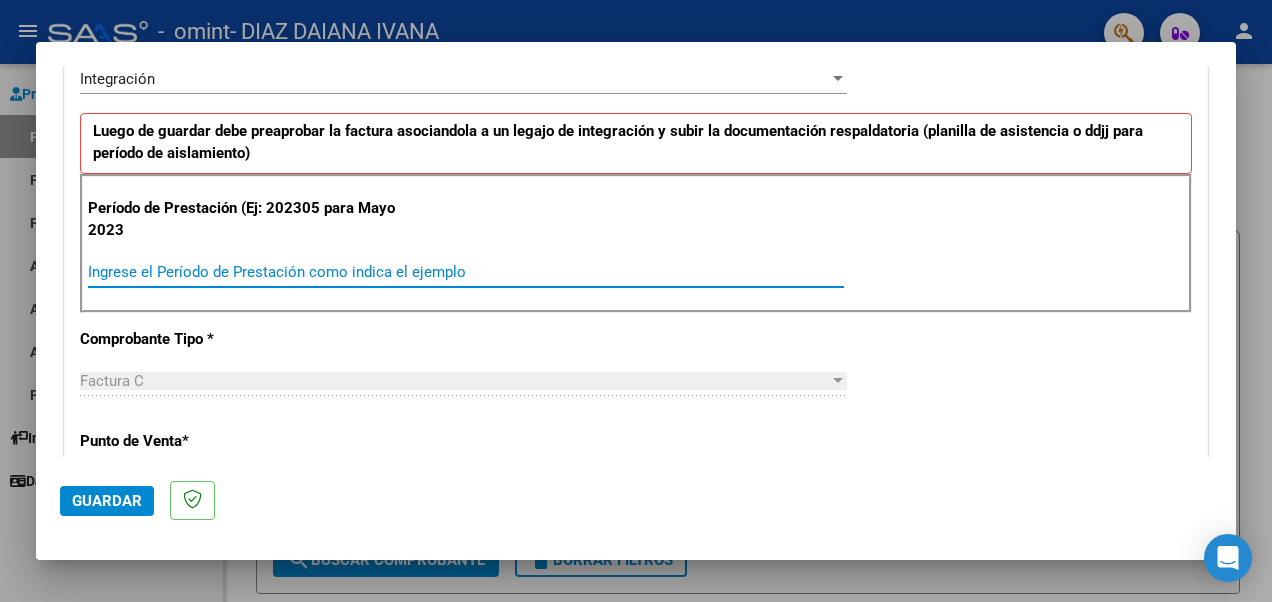 click on "Ingrese el Período de Prestación como indica el ejemplo" at bounding box center (466, 272) 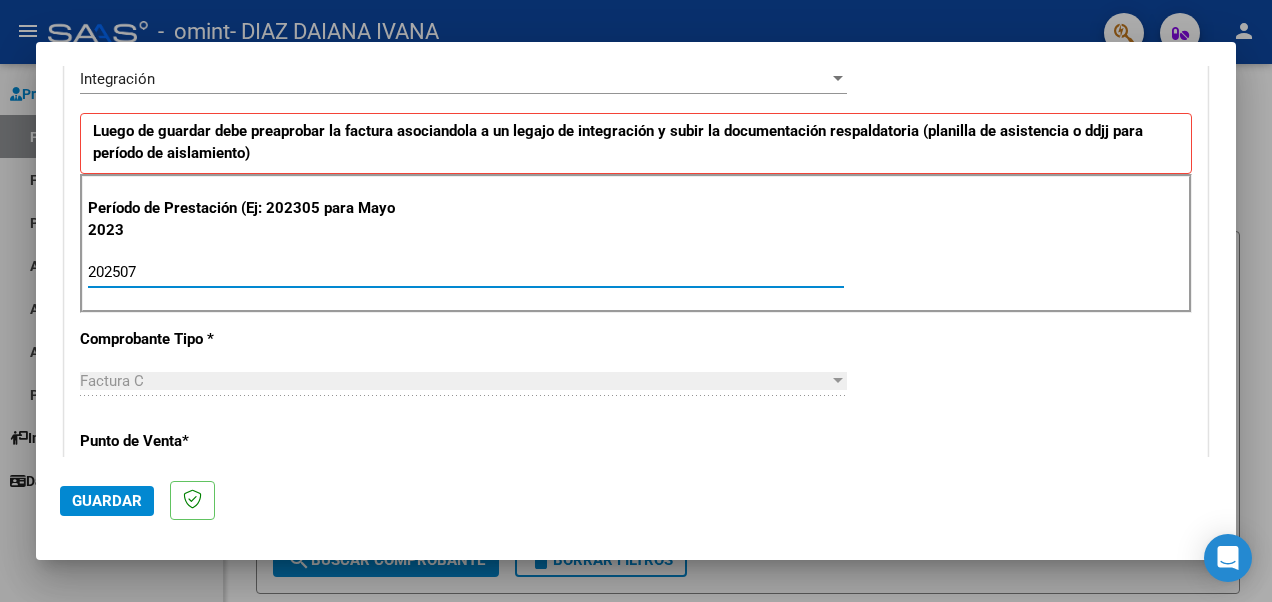 type on "202507" 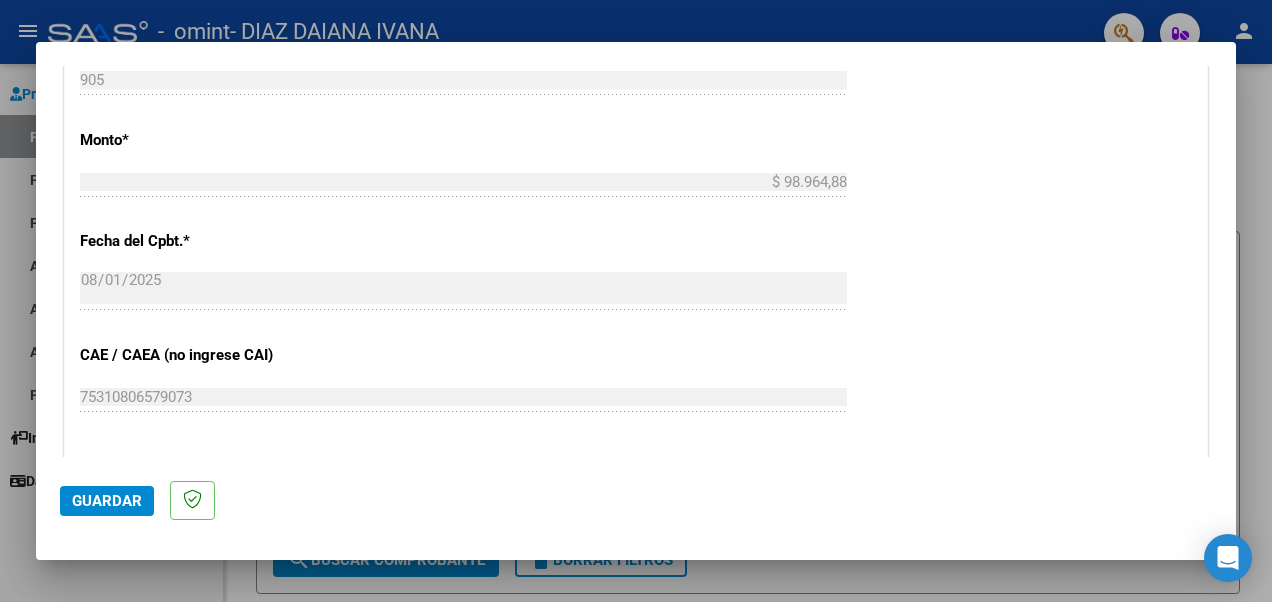 scroll, scrollTop: 990, scrollLeft: 0, axis: vertical 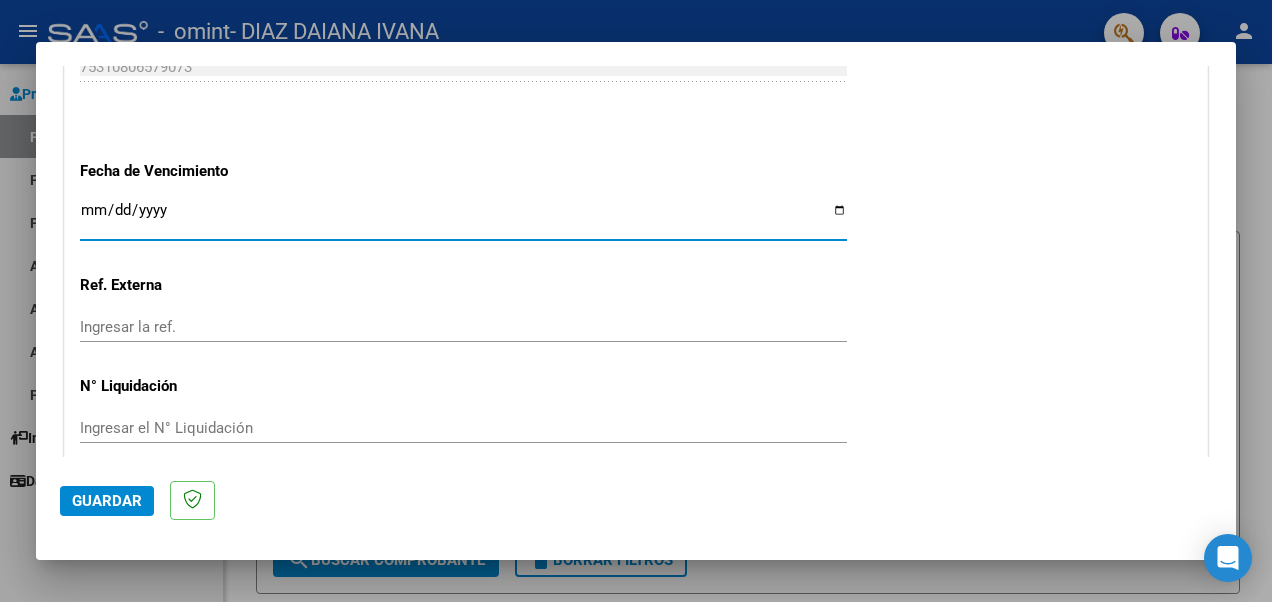 click on "Ingresar la fecha" at bounding box center (463, 218) 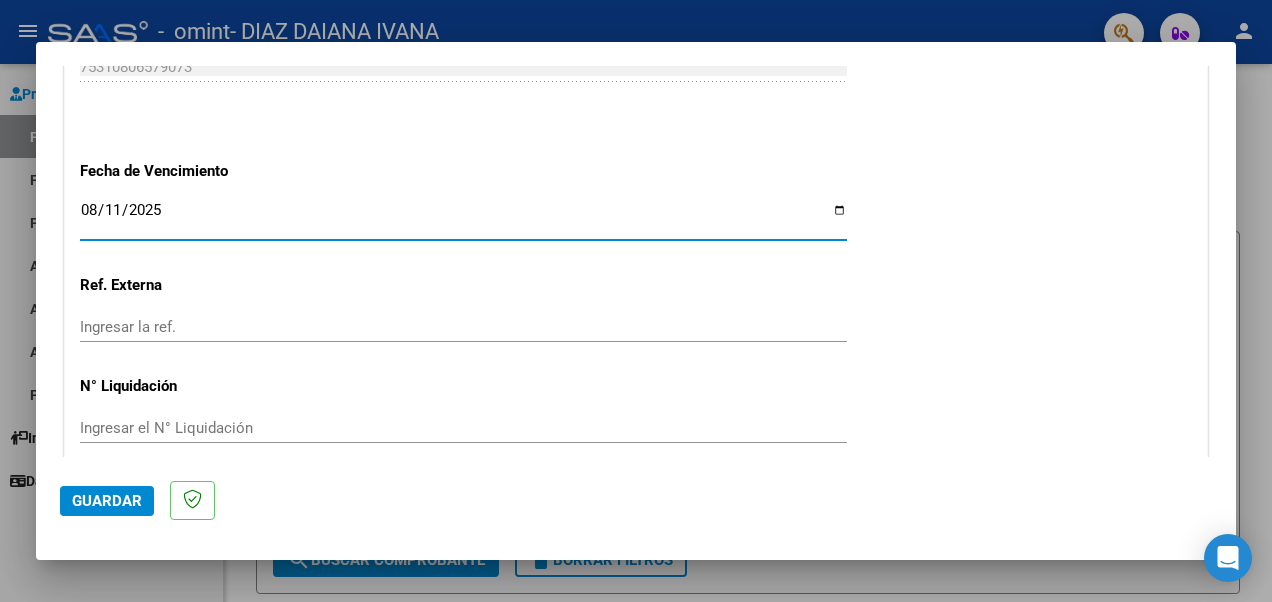 type on "2025-08-11" 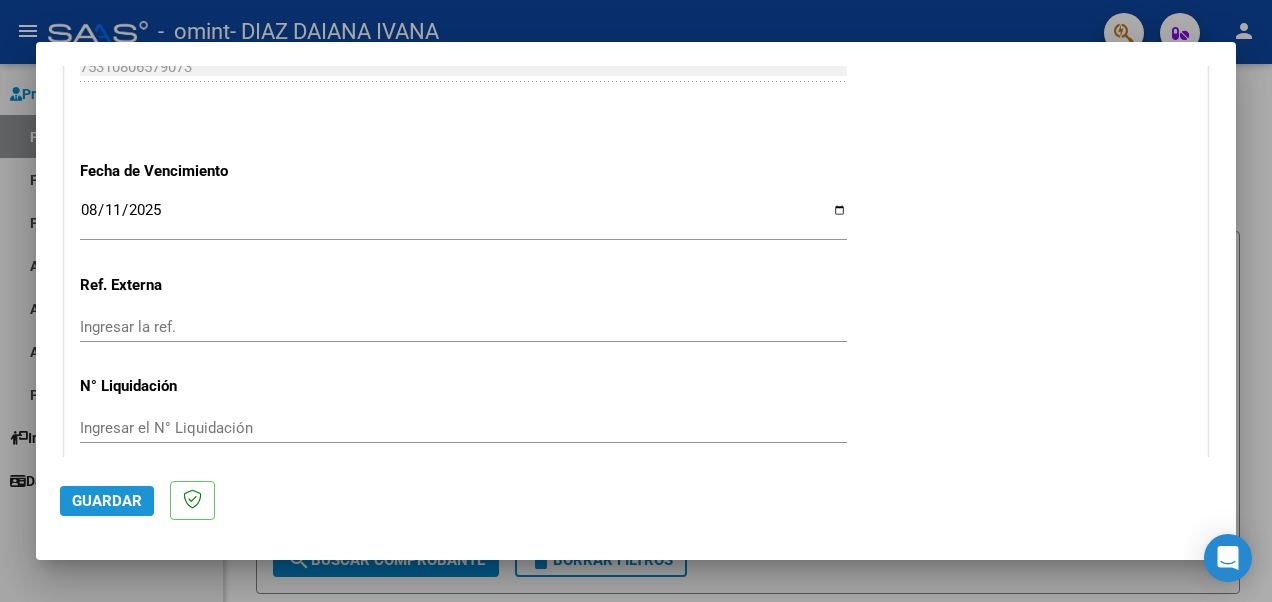 click on "Guardar" 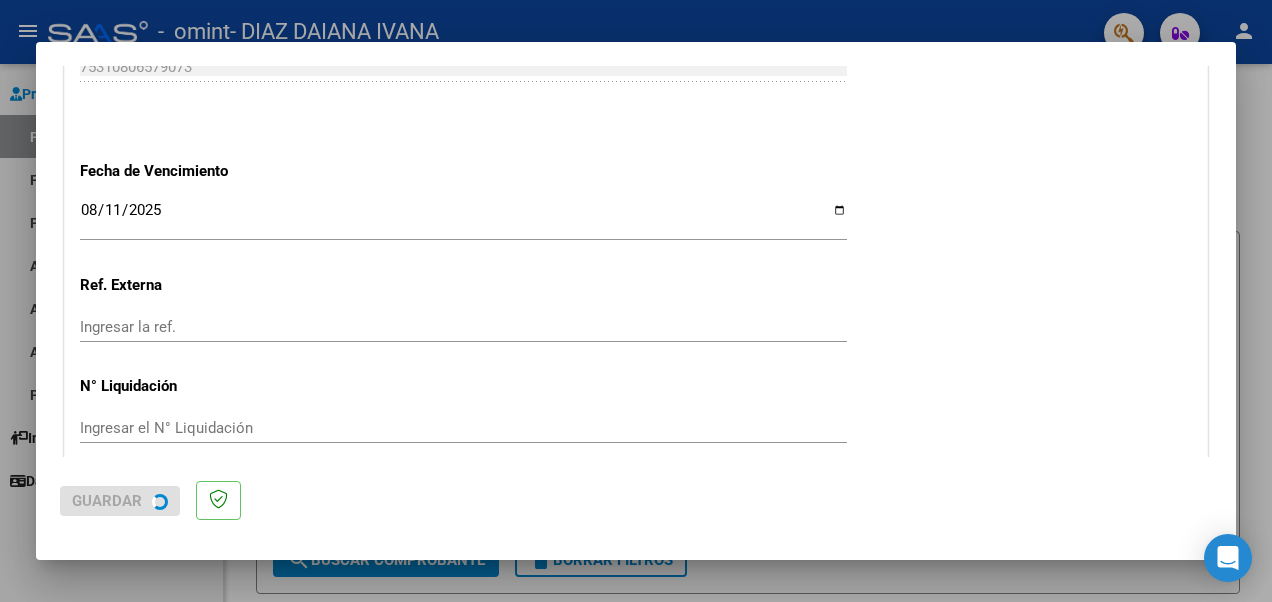 scroll, scrollTop: 0, scrollLeft: 0, axis: both 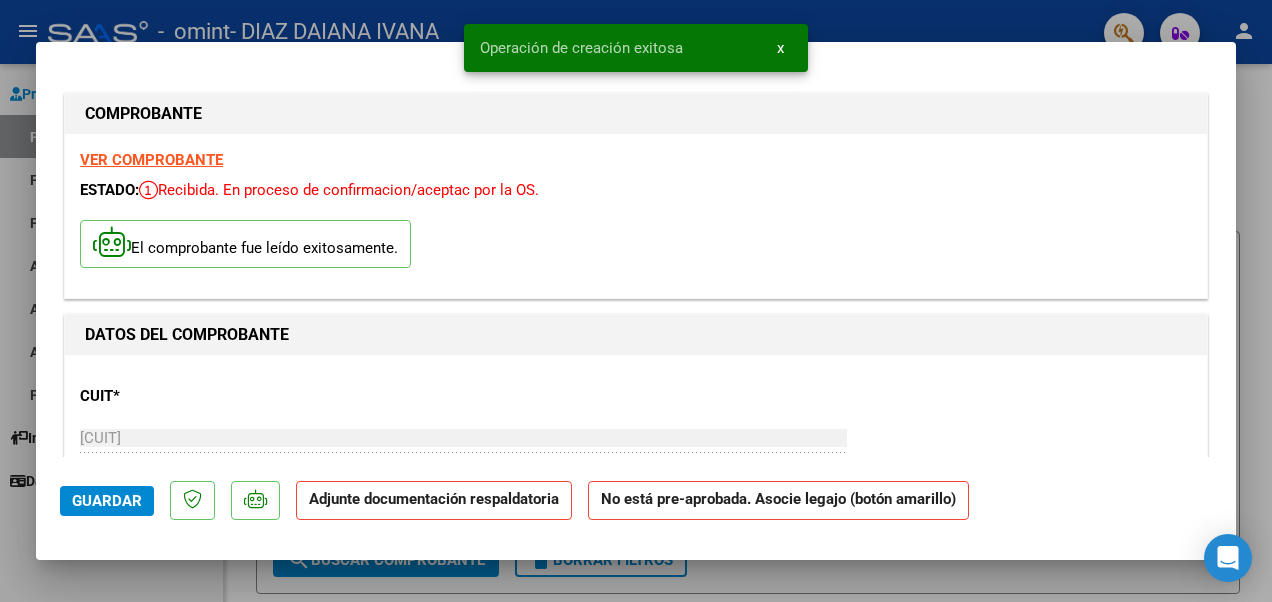 click on "COMPROBANTE VER COMPROBANTE ESTADO: Recibida. En proceso de confirmacion/aceptac por la OS. El comprobante fue leído exitosamente. DATOS DEL COMPROBANTE CUIT * 27-33474708-0 Ingresar CUIT ANALISIS PRESTADOR DIAZ DAIANA IVANA ARCA Padrón Area destinado * Integración Seleccionar Area Período de Prestación (Ej: 202305 para Mayo 2023 202507 Ingrese el Período de Prestación como indica el ejemplo Comprobante Tipo * Factura C Seleccionar Tipo Punto de Venta * 5 Ingresar el Nro. Número * 905 Ingresar el Nro. Monto * $ 98.964,88 Ingresar el monto Fecha del Cpbt. * 2025-08-01 Ingresar la fecha CAE / CAEA (no ingrese CAI) 75310806579073 Ingresar el CAE o CAEA (no ingrese CAI) Fecha de Vencimiento 2025-08-11 Ingresar la fecha Ref. Externa Ingresar la ref. N° Liquidación Ingresar el N° Liquidación COMENTARIOS Comentarios del Prestador / Gerenciador: PREAPROBACIÓN PARA INTEGRACION add Asociar Legajo DOCUMENTACIÓN RESPALDATORIA Agregar Documento x" at bounding box center [636, 301] 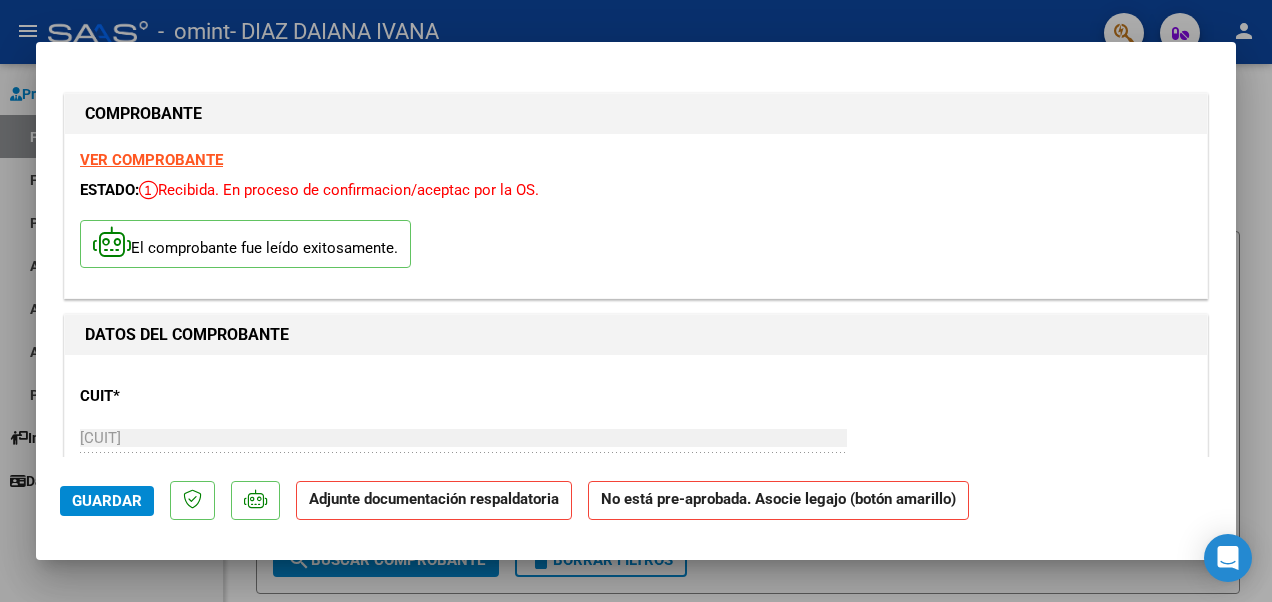 drag, startPoint x: 1235, startPoint y: 156, endPoint x: 1248, endPoint y: 309, distance: 153.5513 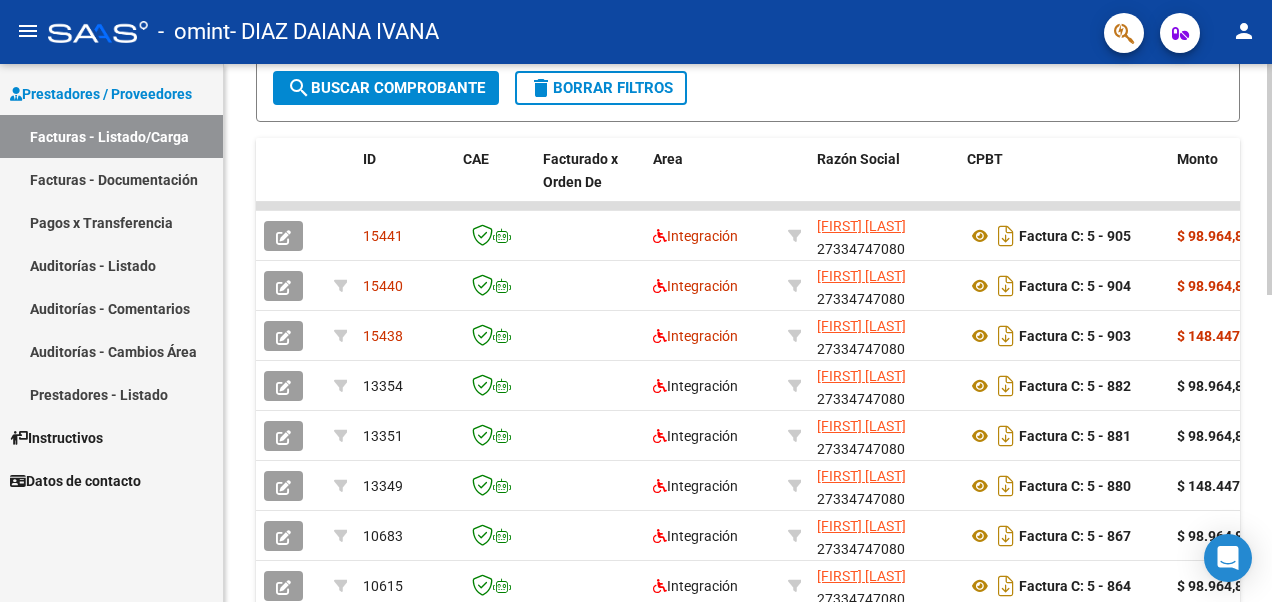 scroll, scrollTop: 422, scrollLeft: 0, axis: vertical 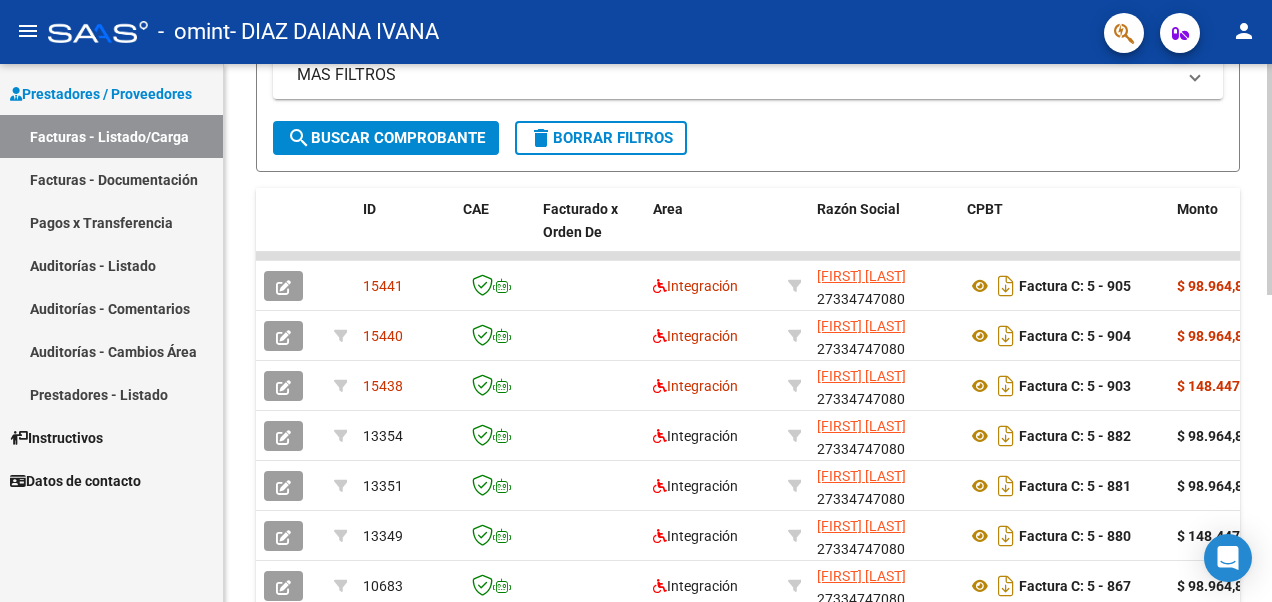 click on "menu -   omint   - [FIRST] [LAST] person    Prestadores / Proveedores Facturas - Listado/Carga Facturas - Documentación Pagos x Transferencia Auditorías - Listado Auditorías - Comentarios Auditorías - Cambios Área Prestadores - Listado    Instructivos    Datos de contacto  Video tutorial   PRESTADORES -> Listado de CPBTs Emitidos por Prestadores / Proveedores (alt+q)   Cargar Comprobante
cloud_download  CSV  cloud_download  EXCEL  cloud_download  Estandar   Descarga Masiva
Filtros Id Area Area Todos Confirmado   Mostrar totalizadores   FILTROS DEL COMPROBANTE  Comprobante Tipo Comprobante Tipo Start date – End date Fec. Comprobante Desde / Hasta Días Emisión Desde(cant. días) Días Emisión Hasta(cant. días) CUIT / Razón Social Pto. Venta Nro. Comprobante Código SSS CAE Válido CAE Válido Todos Cargado Módulo Hosp. Todos Tiene facturacion Apócrifa Hospital Refes  FILTROS DE INTEGRACION  Período De Prestación Campos del Archivo de Rendición Devuelto x SSS (dr_envio) Todos" at bounding box center (636, 301) 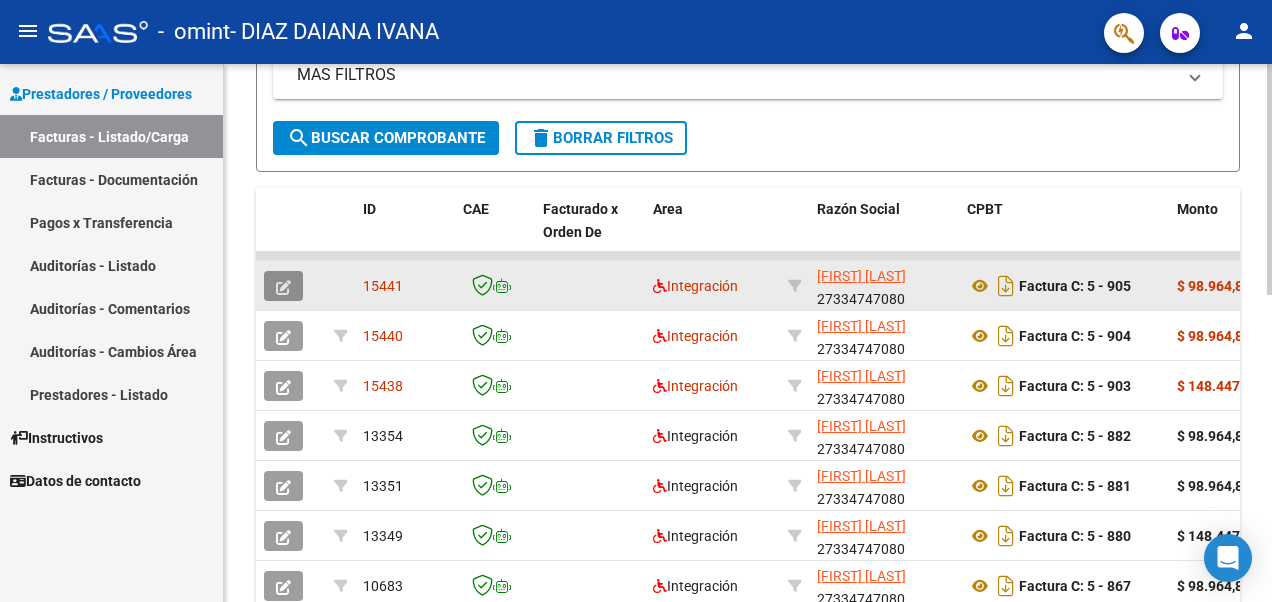 click 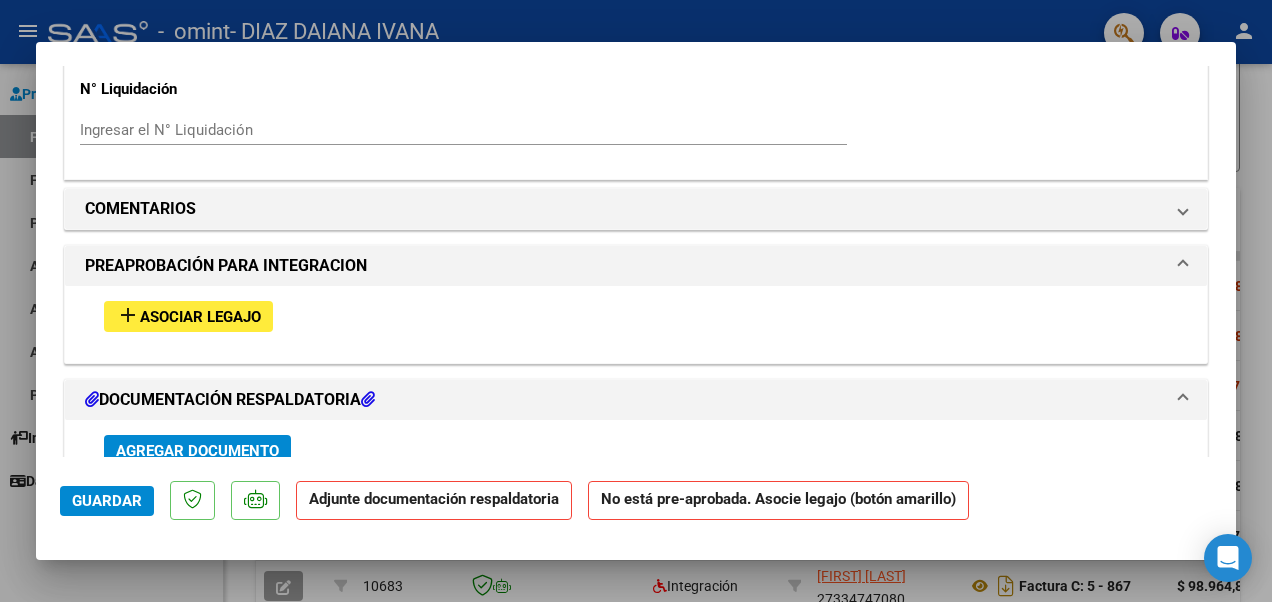 scroll, scrollTop: 1569, scrollLeft: 0, axis: vertical 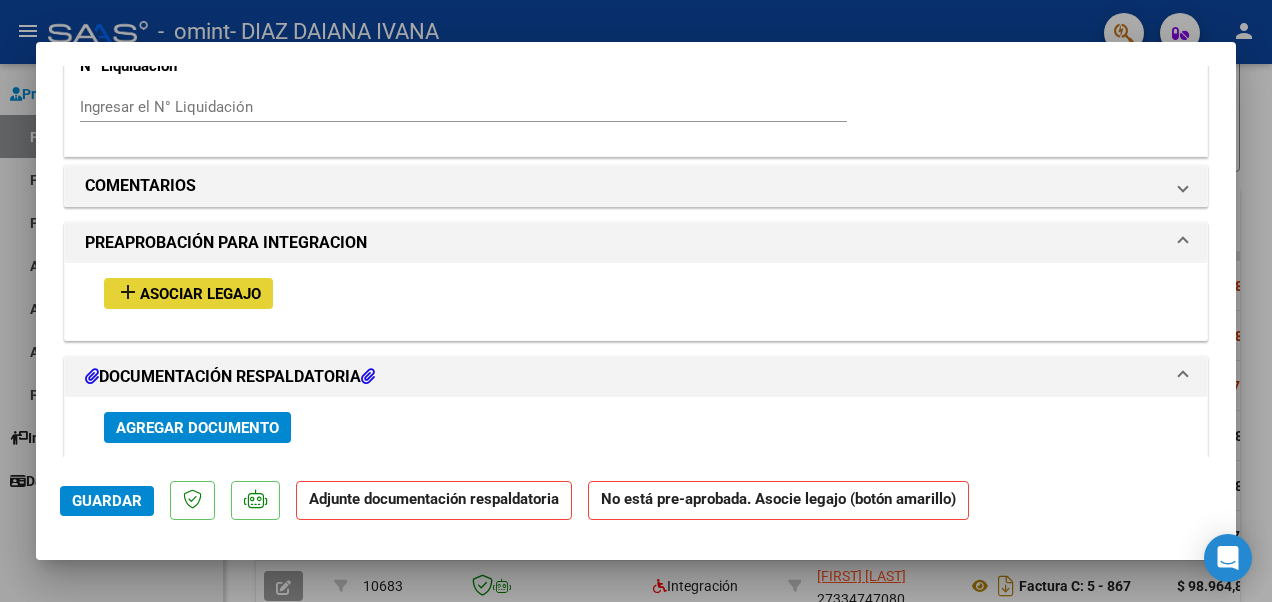 click on "Asociar Legajo" at bounding box center (200, 294) 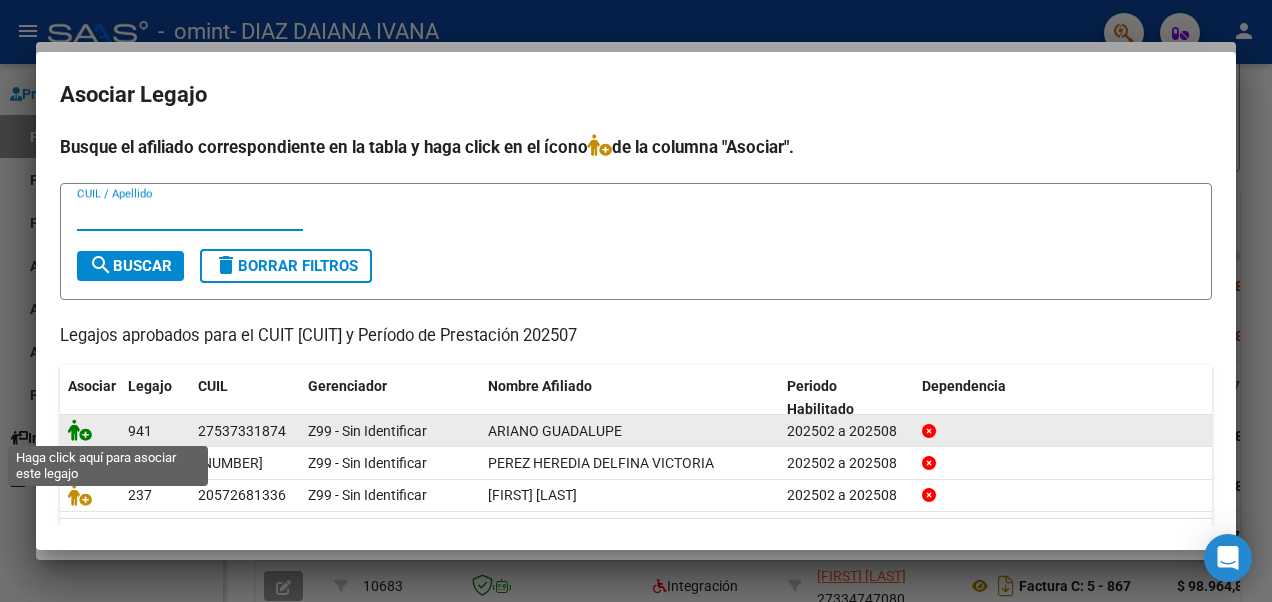 click 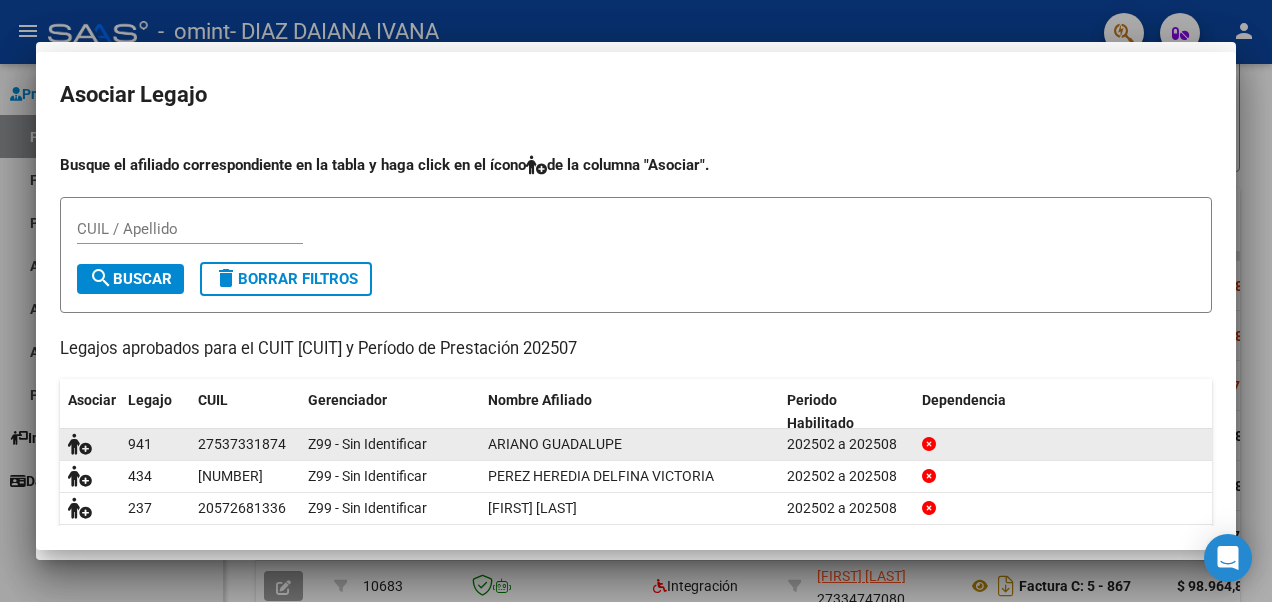 scroll, scrollTop: 1622, scrollLeft: 0, axis: vertical 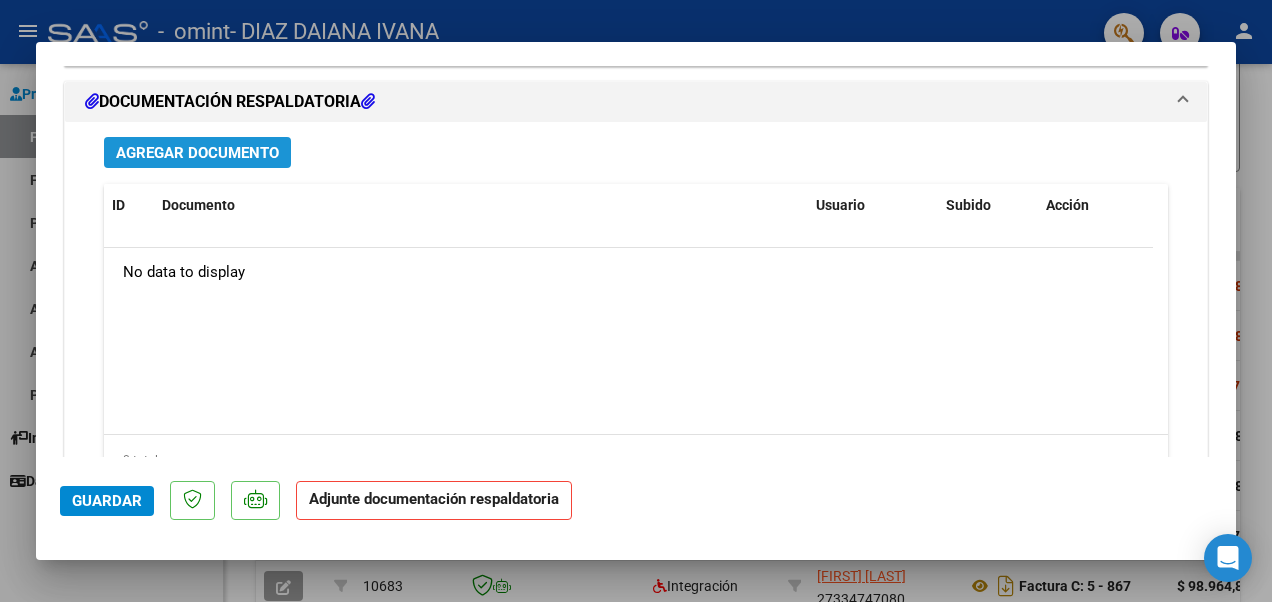 click on "Agregar Documento" at bounding box center [197, 153] 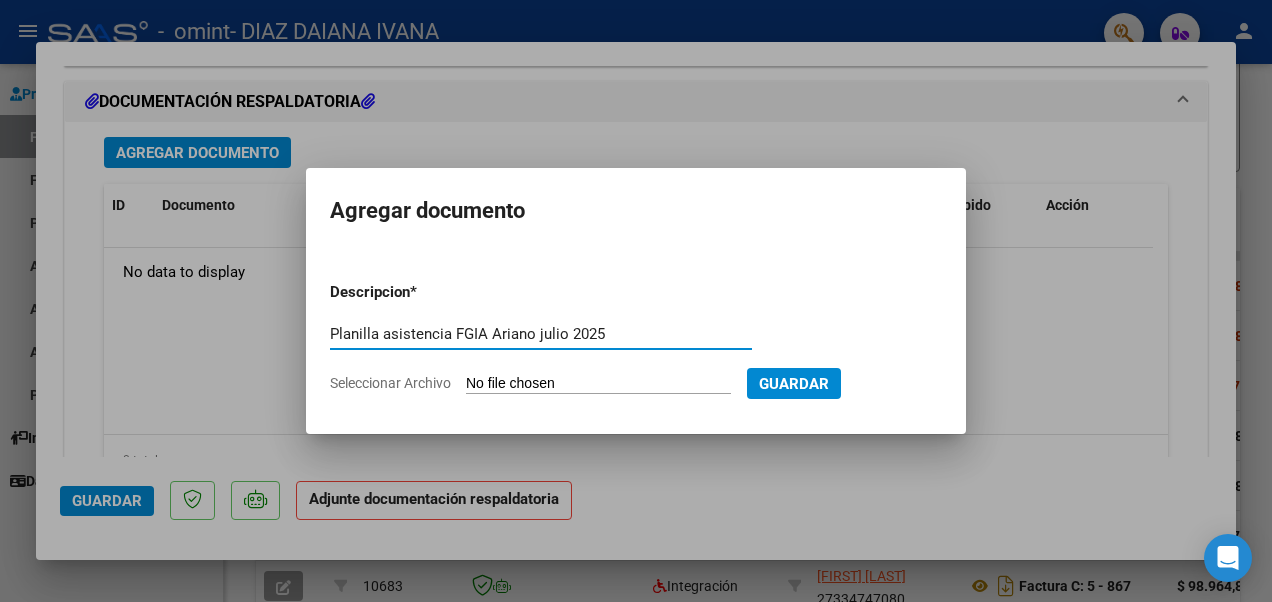 type on "Planilla asistencia FGIA Ariano julio 2025" 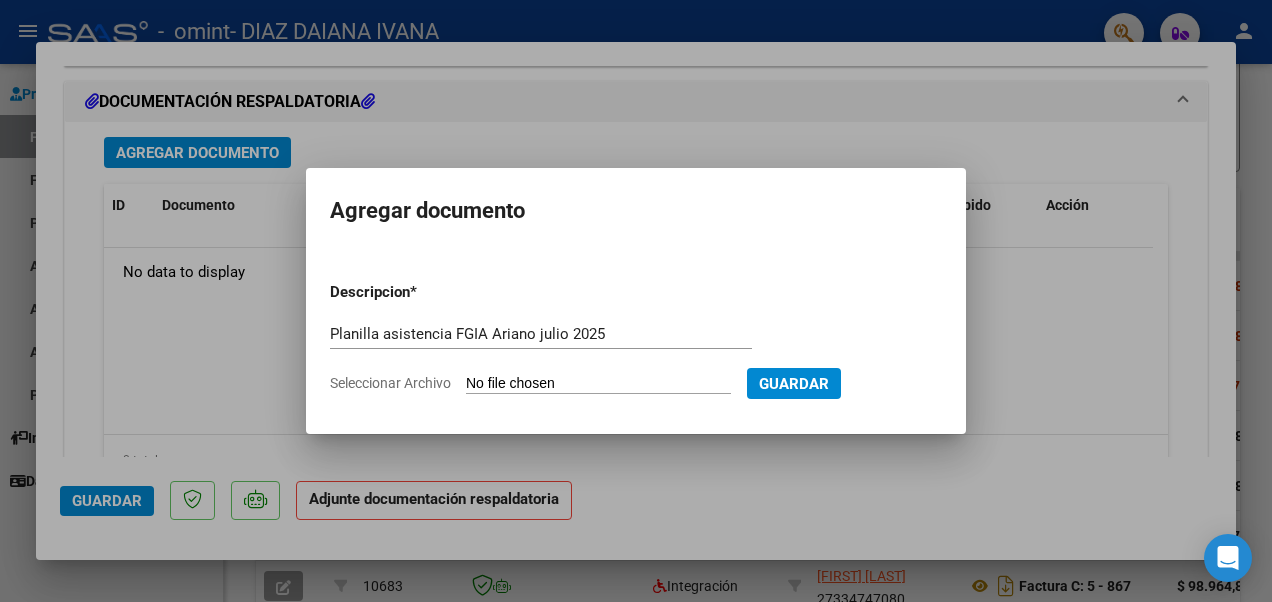 click on "Seleccionar Archivo" at bounding box center (598, 384) 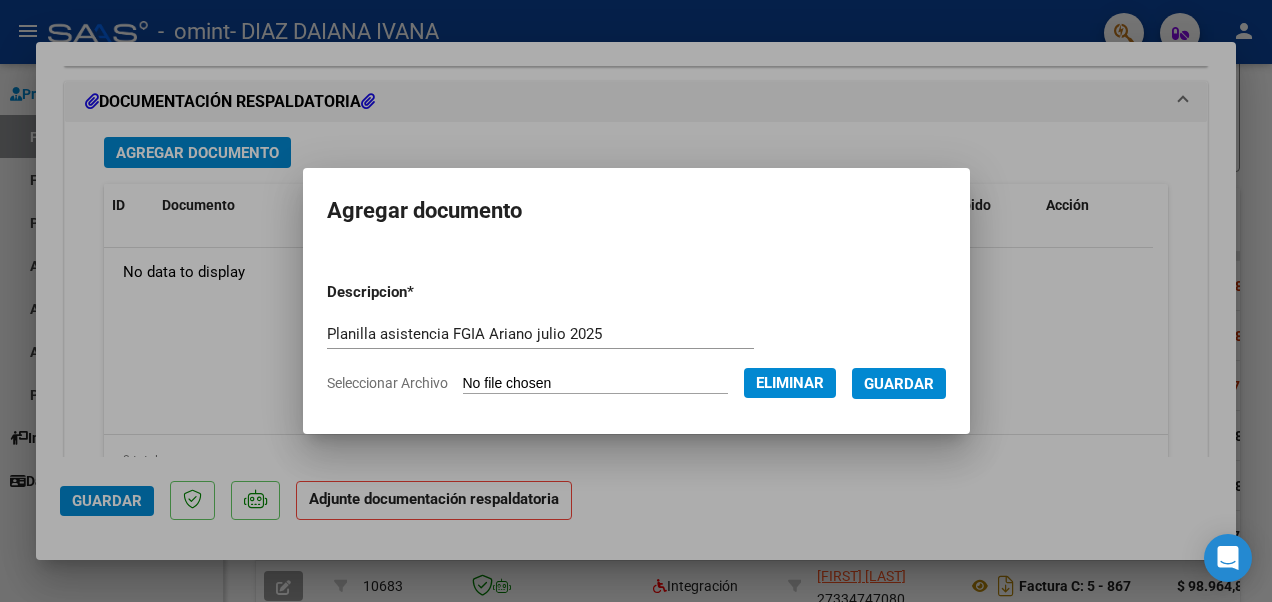 click on "Guardar" at bounding box center (899, 384) 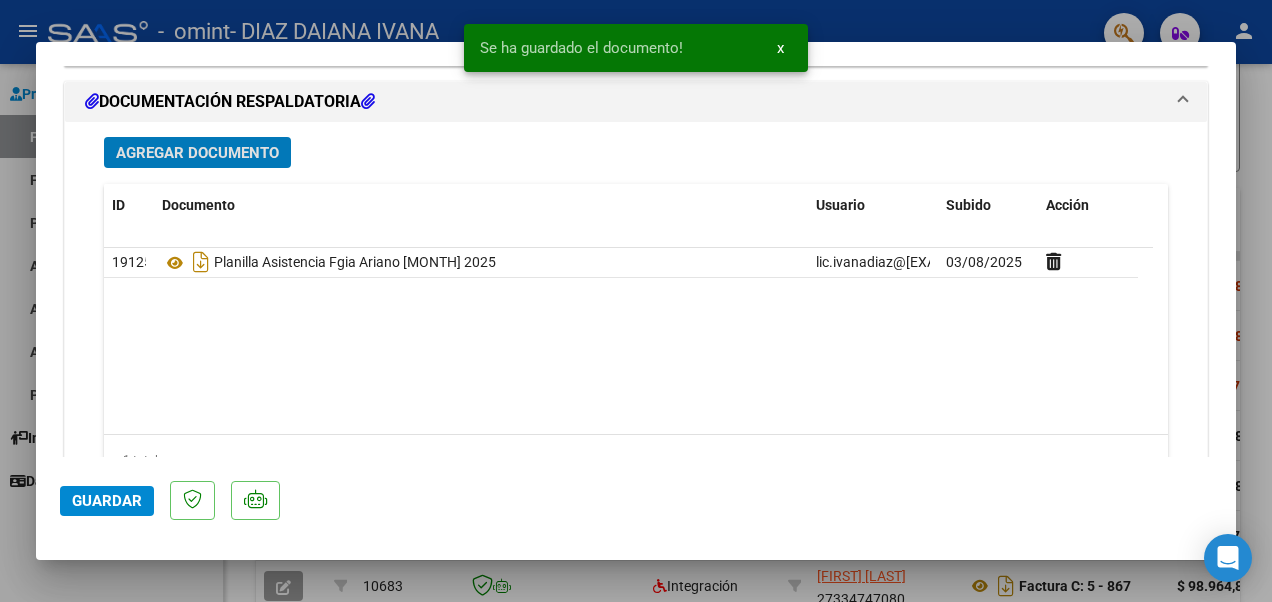 click on "Agregar Documento" at bounding box center [197, 152] 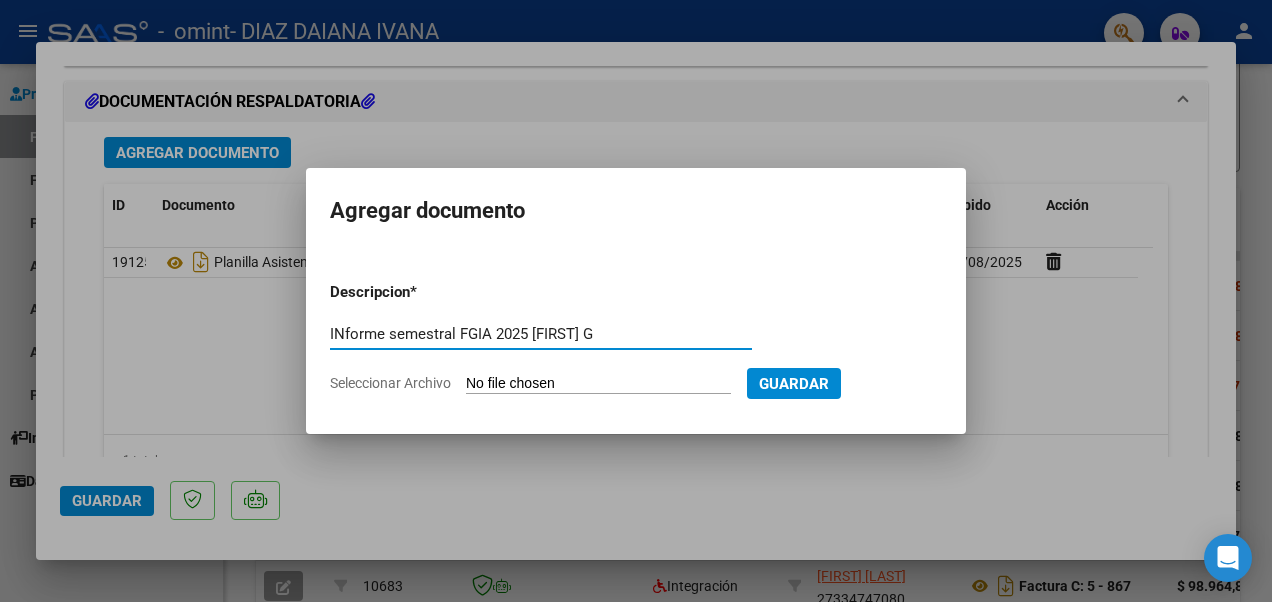 type on "INforme semestral FGIA 2025 [FIRST] G" 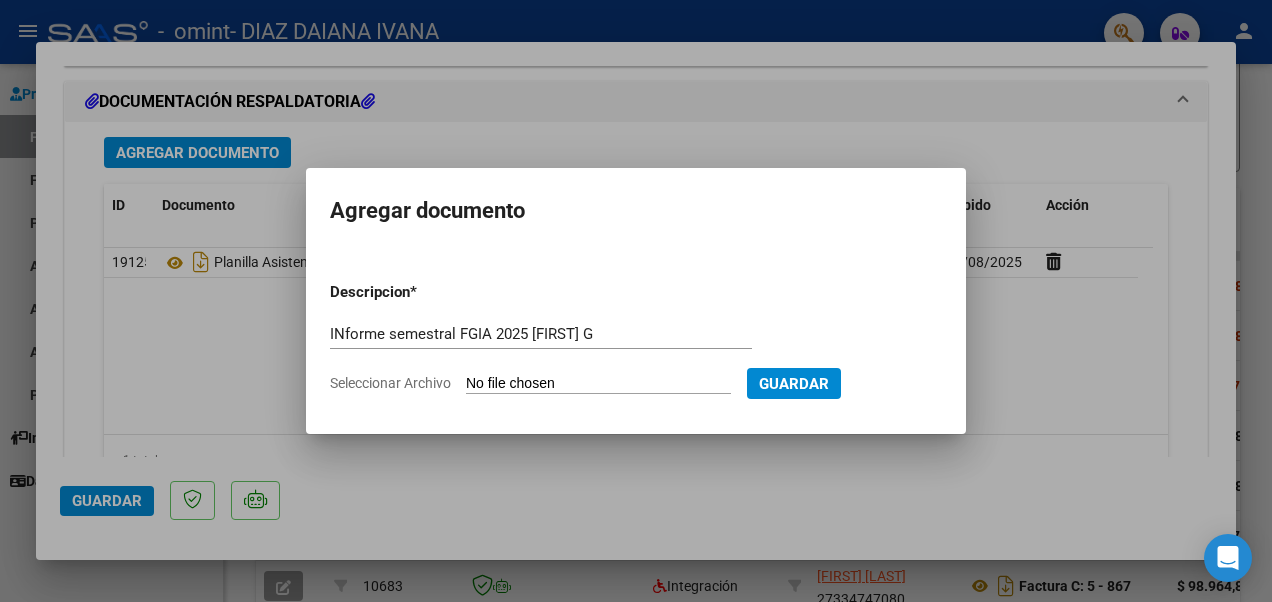 click on "Seleccionar Archivo" at bounding box center (598, 384) 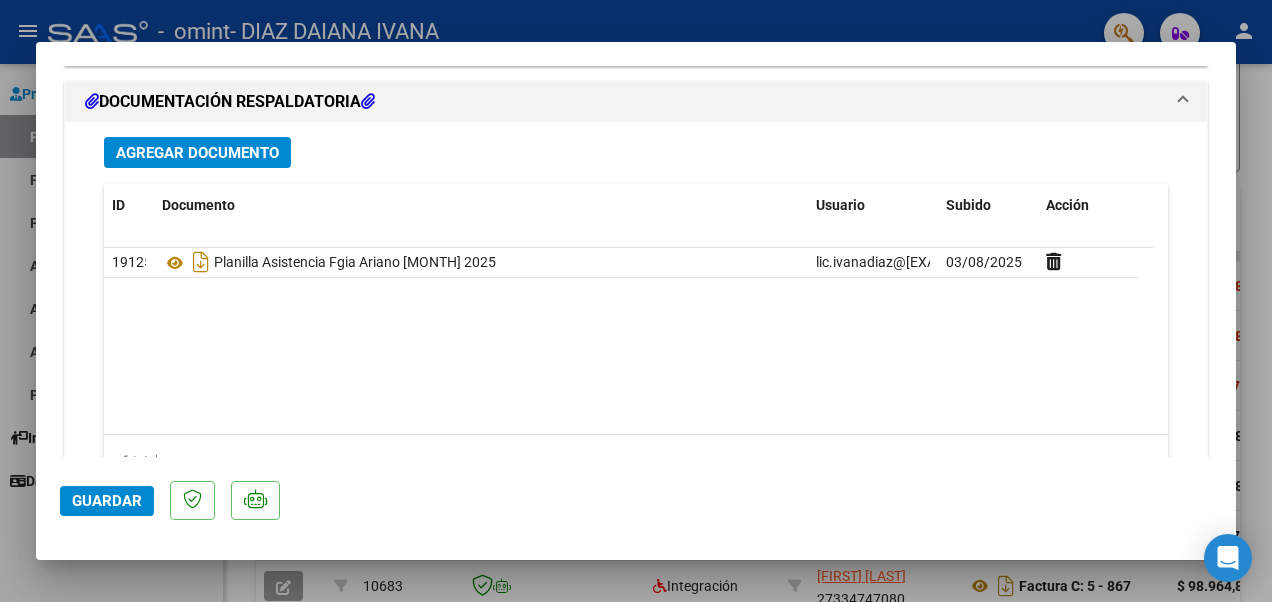 click on "Guardar" 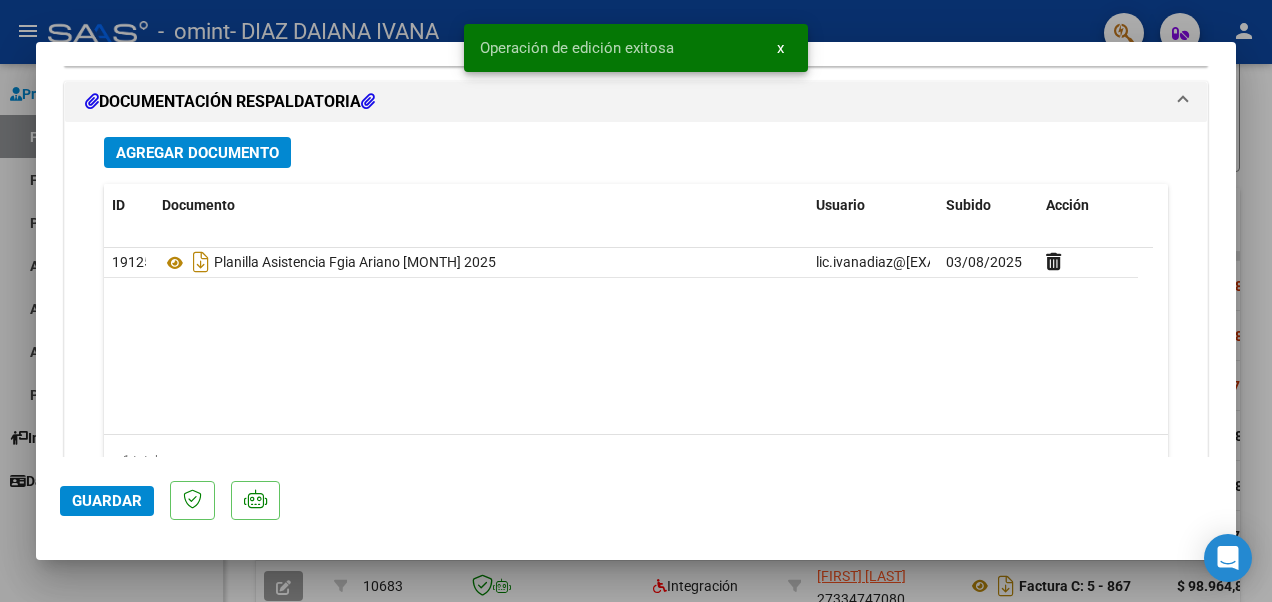 click at bounding box center [636, 301] 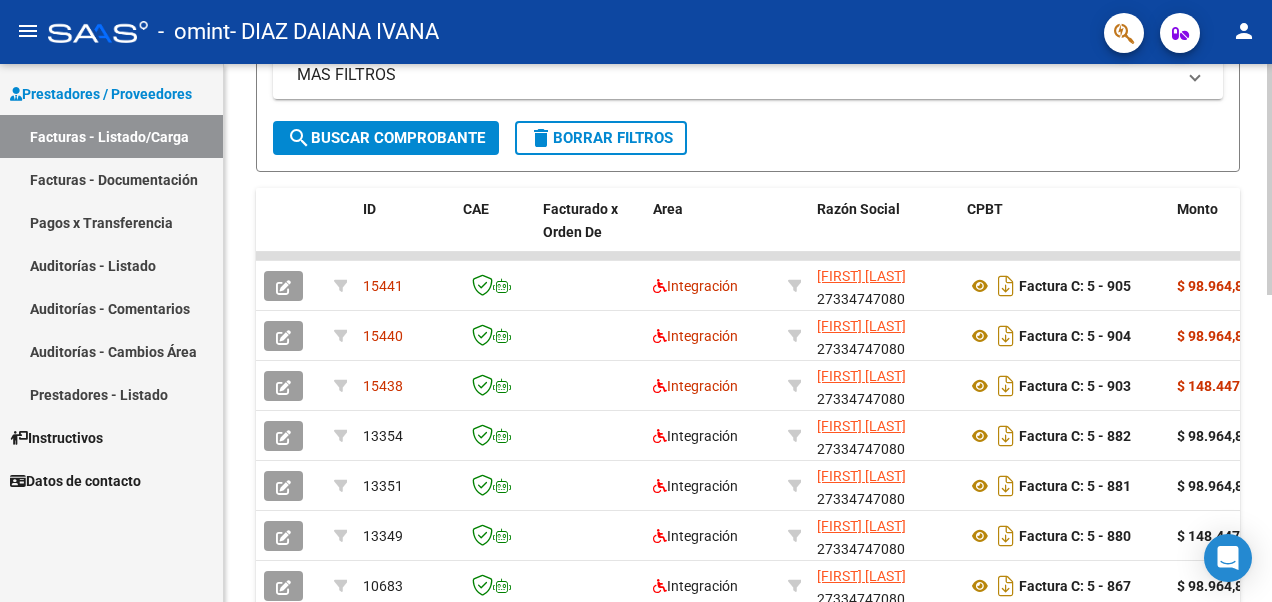 scroll, scrollTop: 0, scrollLeft: 0, axis: both 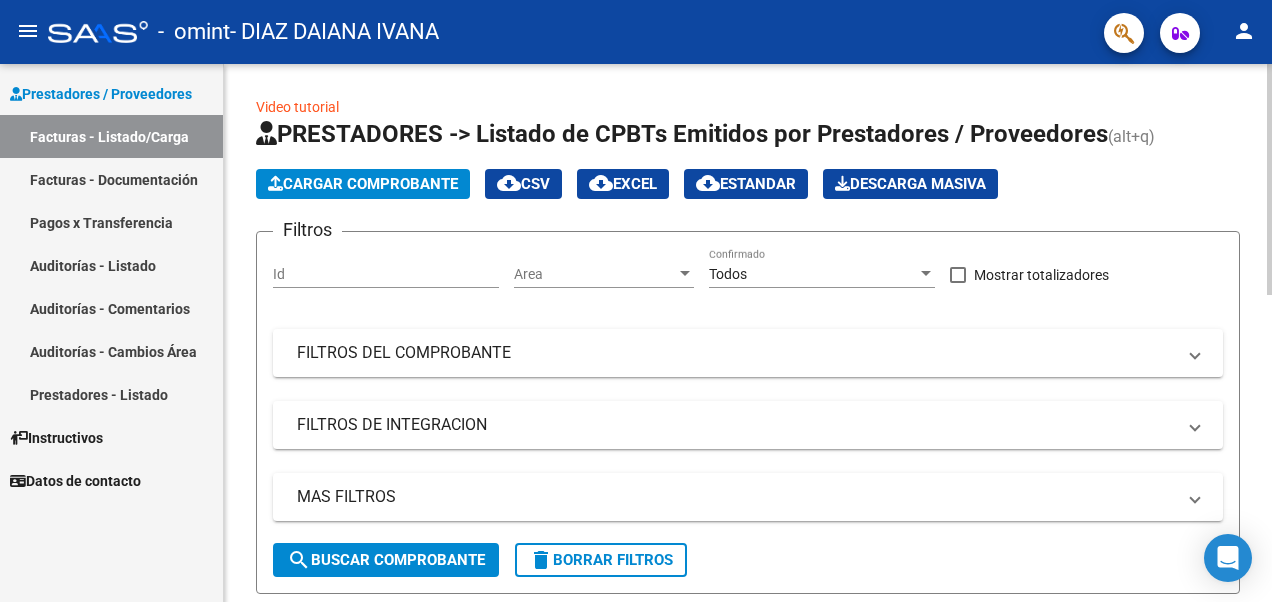 click 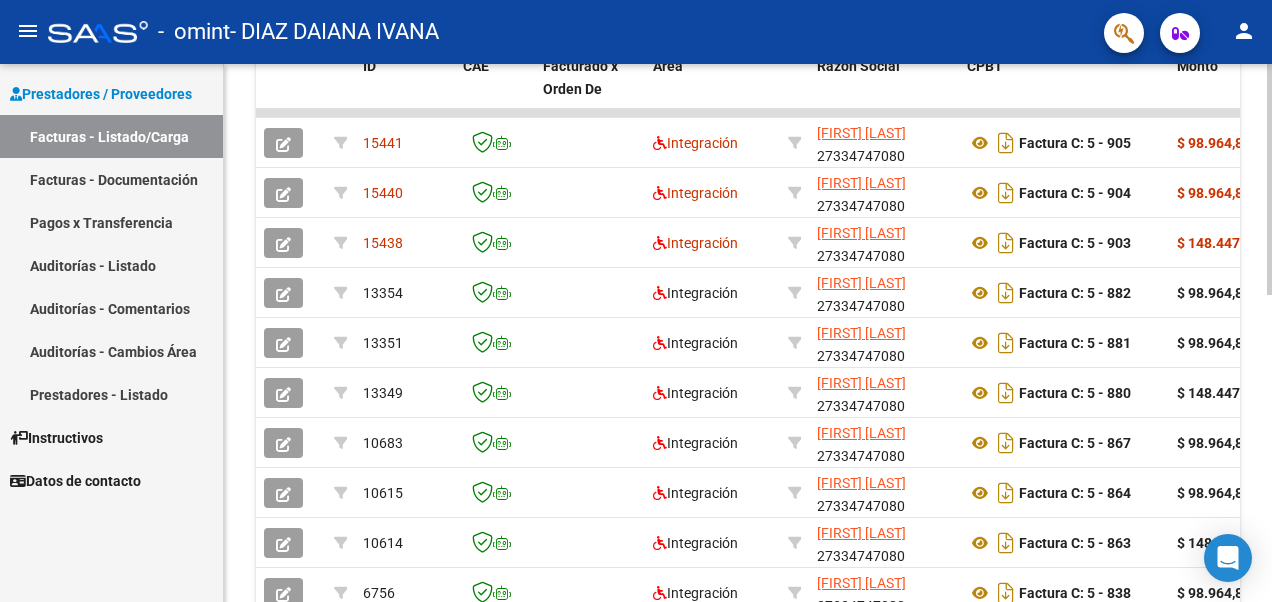 scroll, scrollTop: 570, scrollLeft: 0, axis: vertical 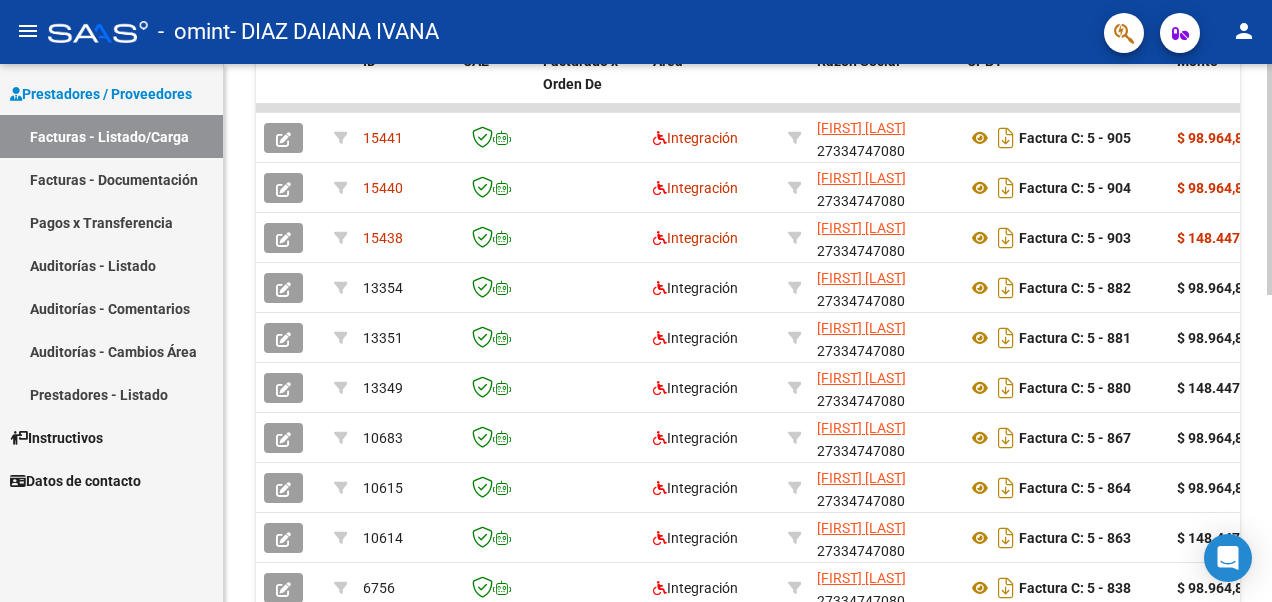 click on "menu -   omint   - [FIRST] [LAST] person    Prestadores / Proveedores Facturas - Listado/Carga Facturas - Documentación Pagos x Transferencia Auditorías - Listado Auditorías - Comentarios Auditorías - Cambios Área Prestadores - Listado    Instructivos    Datos de contacto  Video tutorial   PRESTADORES -> Listado de CPBTs Emitidos por Prestadores / Proveedores (alt+q)   Cargar Comprobante
cloud_download  CSV  cloud_download  EXCEL  cloud_download  Estandar   Descarga Masiva
Filtros Id Area Area Todos Confirmado   Mostrar totalizadores   FILTROS DEL COMPROBANTE  Comprobante Tipo Comprobante Tipo Start date – End date Fec. Comprobante Desde / Hasta Días Emisión Desde(cant. días) Días Emisión Hasta(cant. días) CUIT / Razón Social Pto. Venta Nro. Comprobante Código SSS CAE Válido CAE Válido Todos Cargado Módulo Hosp. Todos Tiene facturacion Apócrifa Hospital Refes  FILTROS DE INTEGRACION  Período De Prestación Campos del Archivo de Rendición Devuelto x SSS (dr_envio) Todos" at bounding box center (636, 301) 